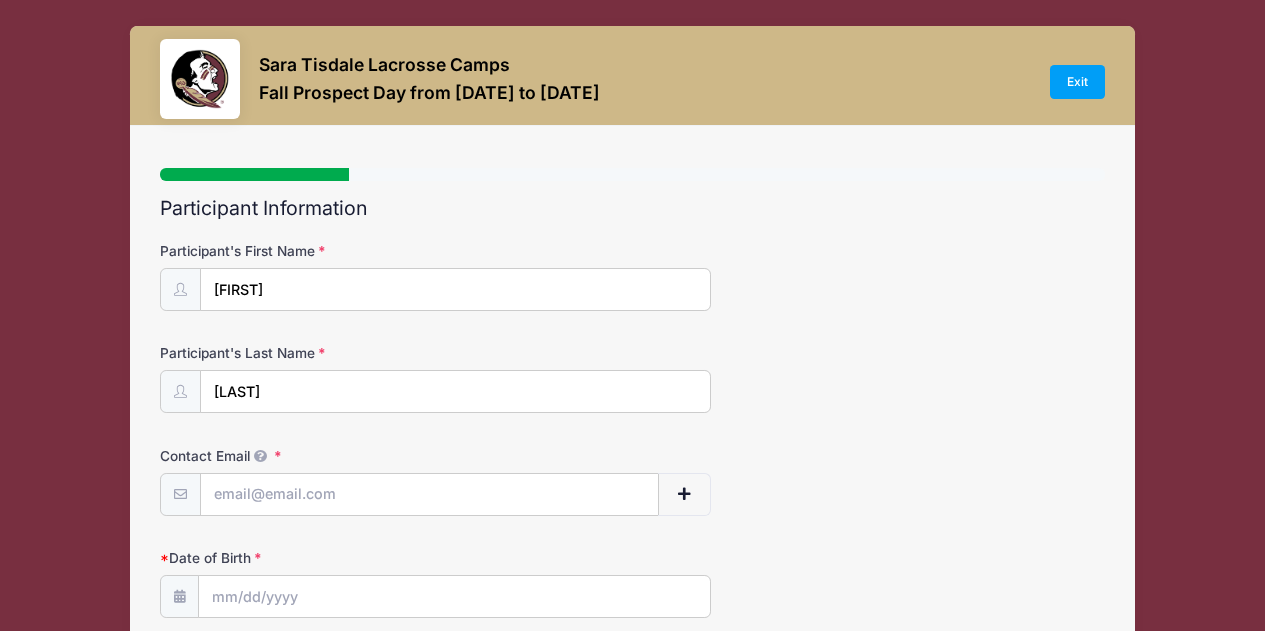 select 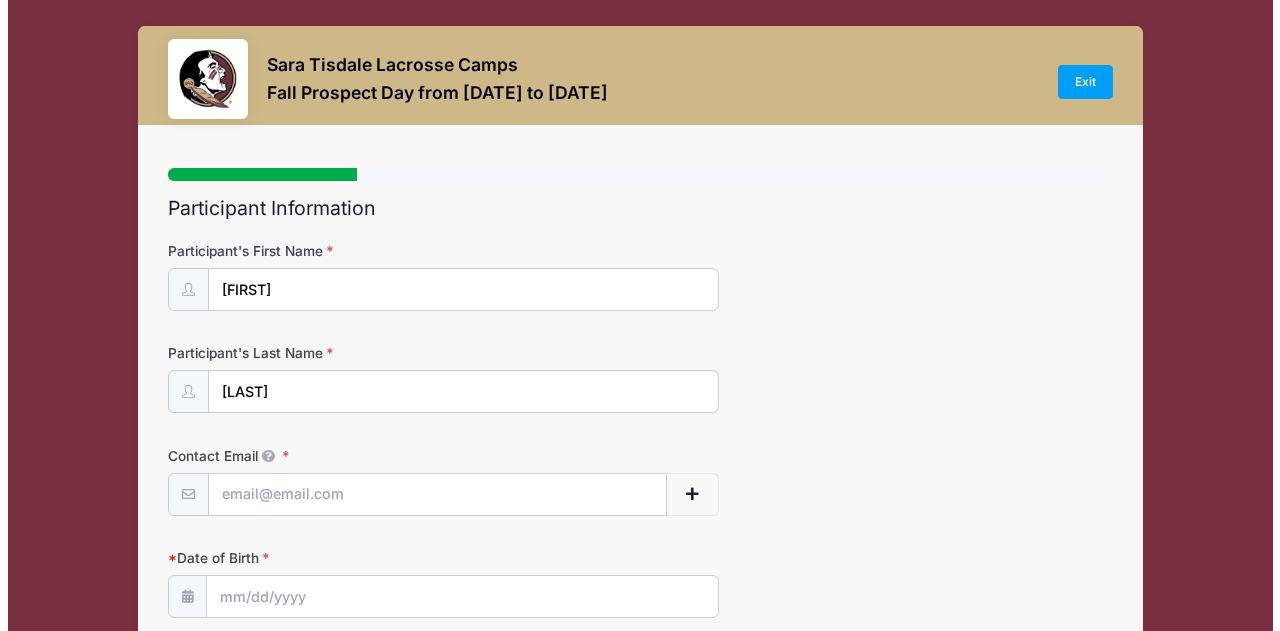 scroll, scrollTop: 0, scrollLeft: 0, axis: both 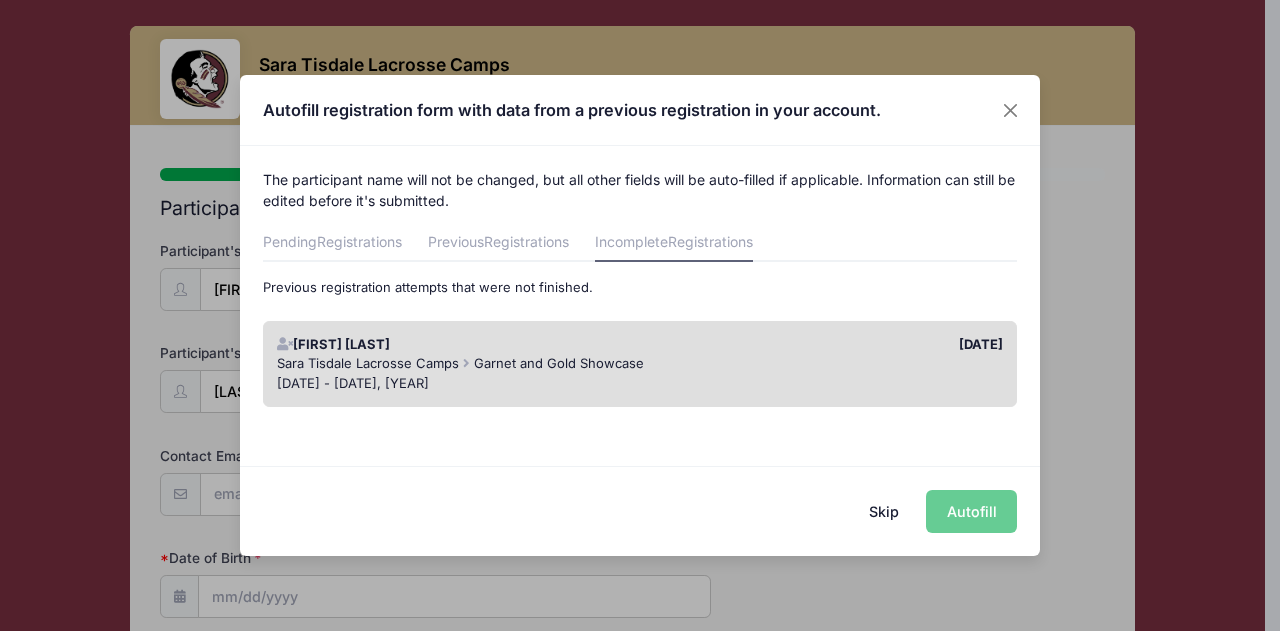 click on "[FIRST] [LAST]" at bounding box center [453, 345] 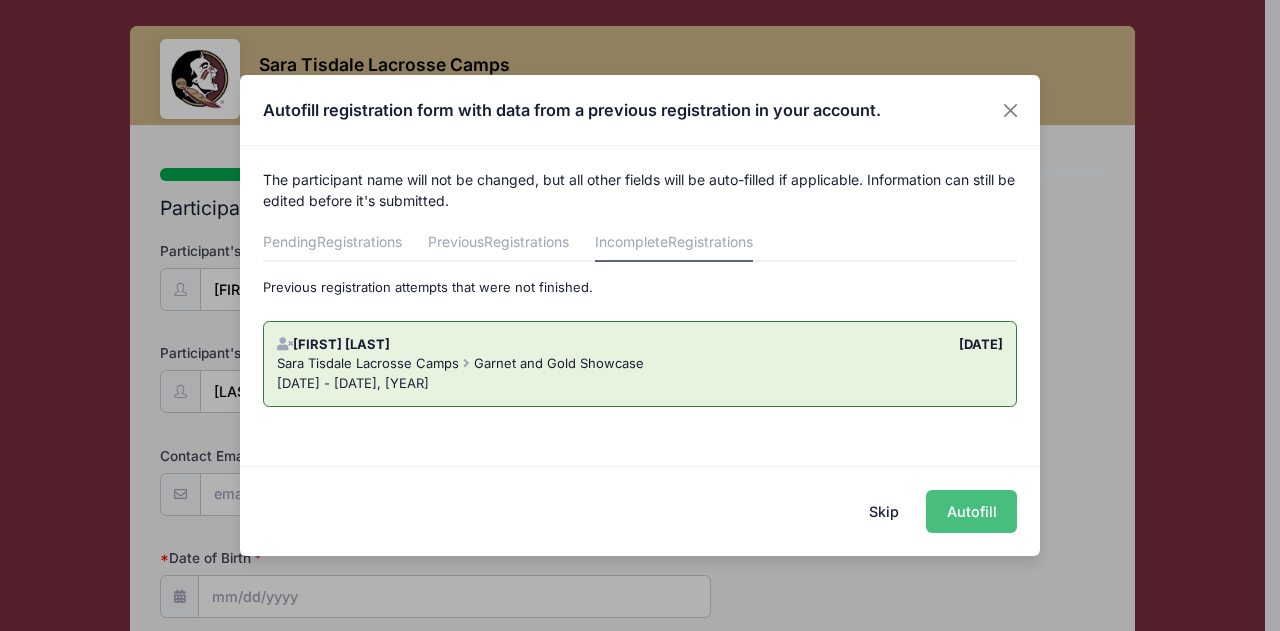 click on "Autofill" at bounding box center [971, 511] 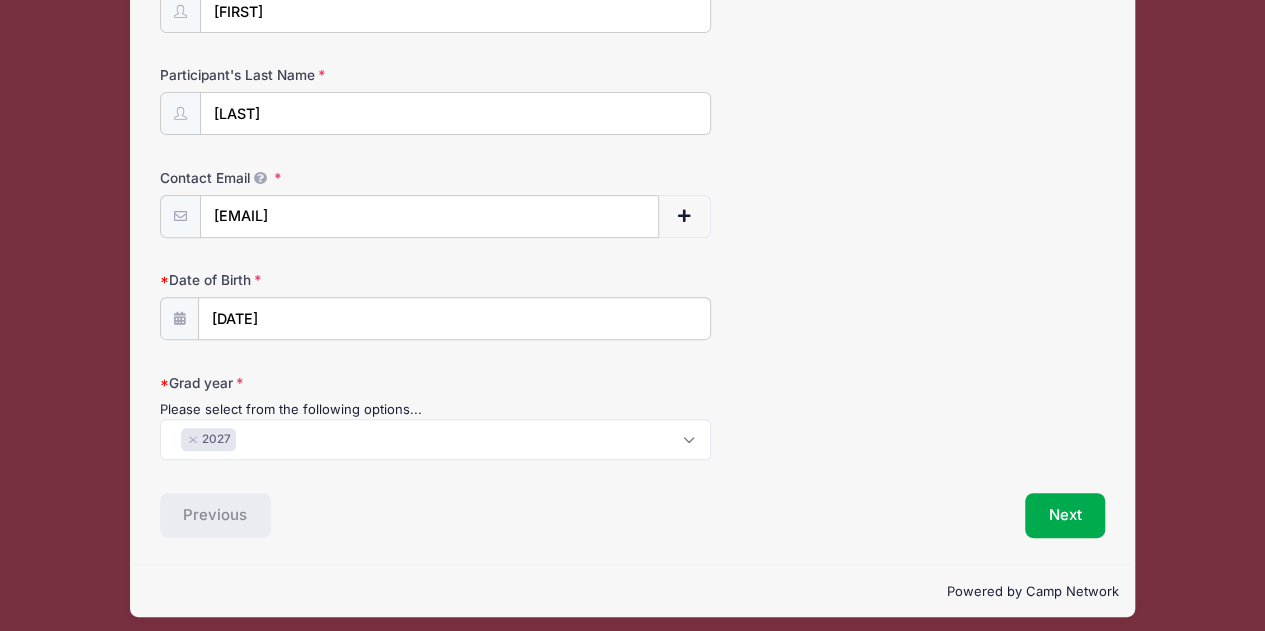 scroll, scrollTop: 286, scrollLeft: 0, axis: vertical 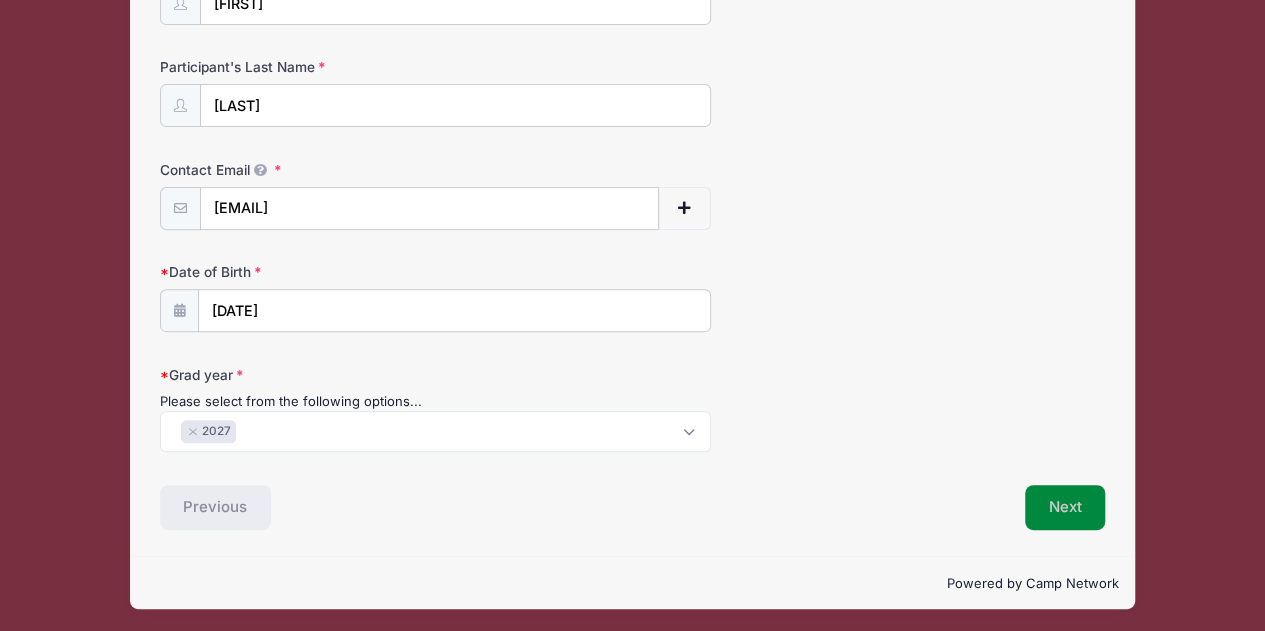 click on "Next" at bounding box center (1065, 508) 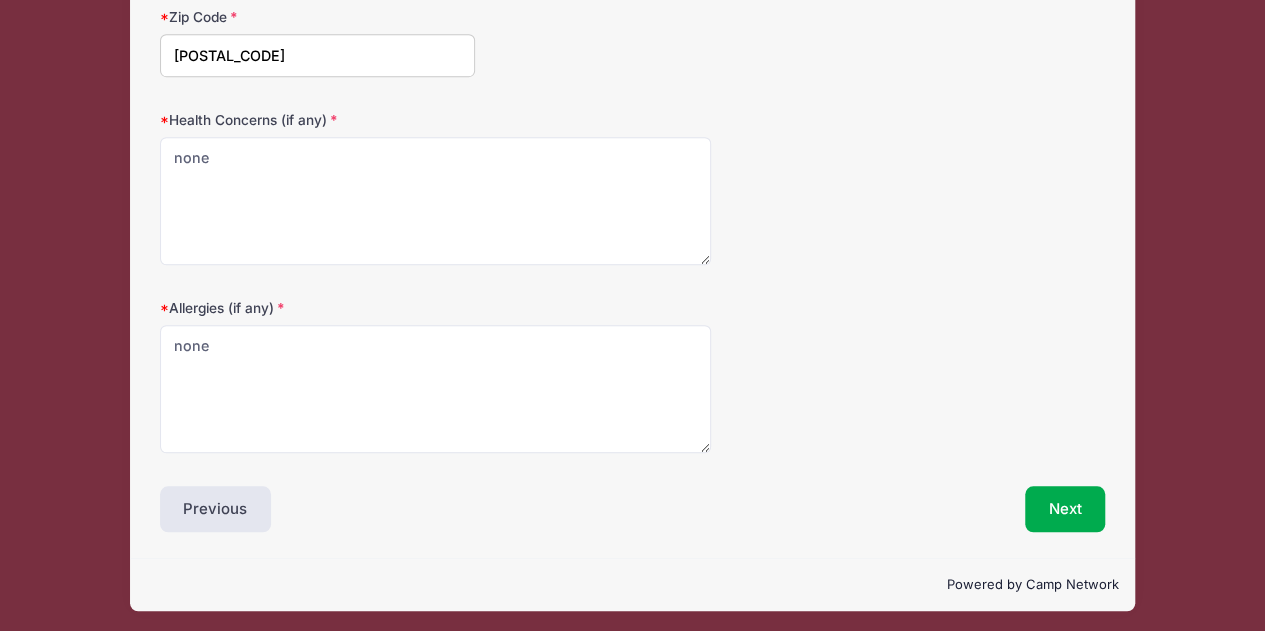 scroll, scrollTop: 542, scrollLeft: 0, axis: vertical 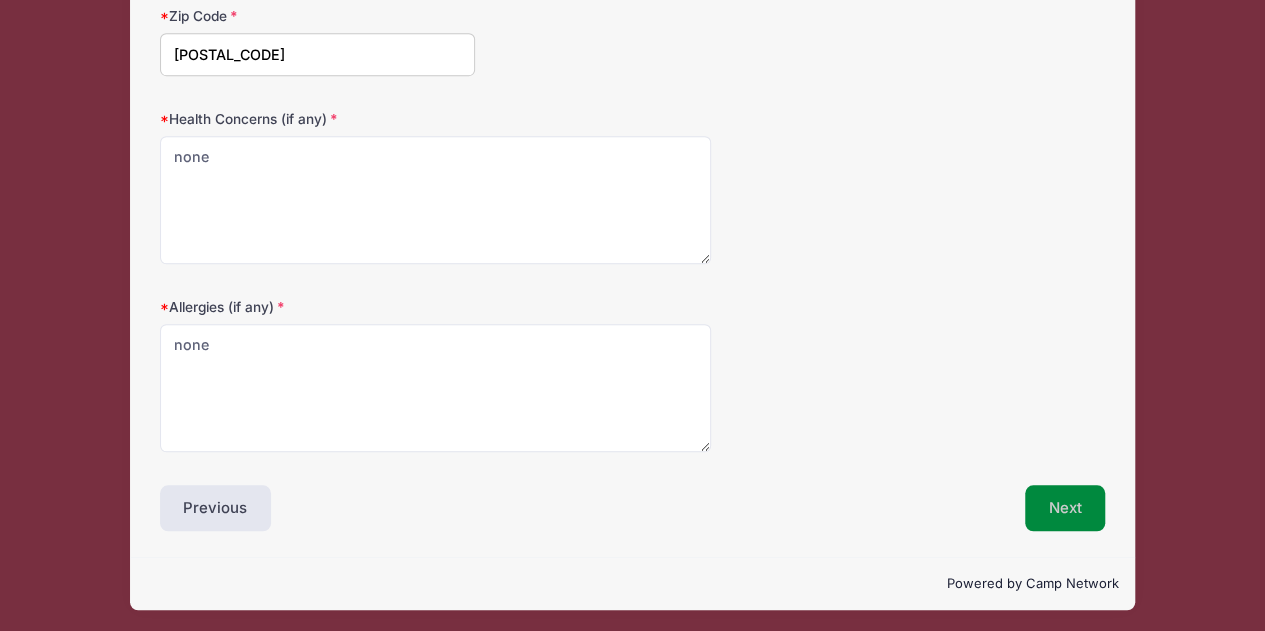click on "Next" at bounding box center (1065, 508) 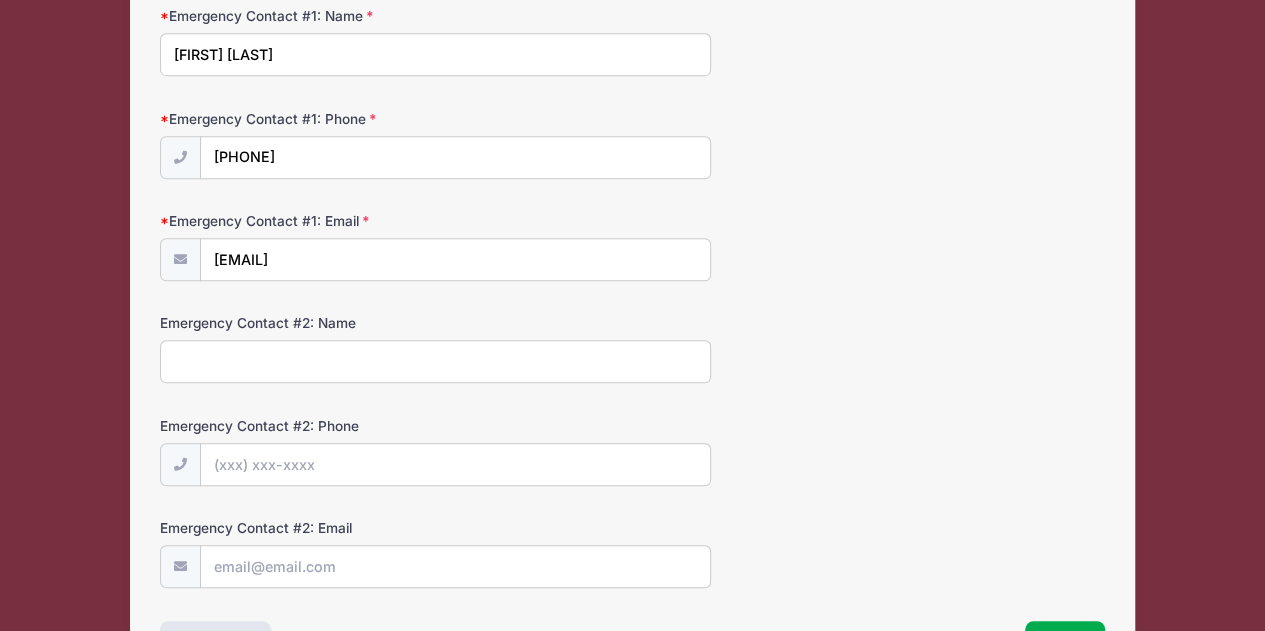 scroll, scrollTop: 26, scrollLeft: 0, axis: vertical 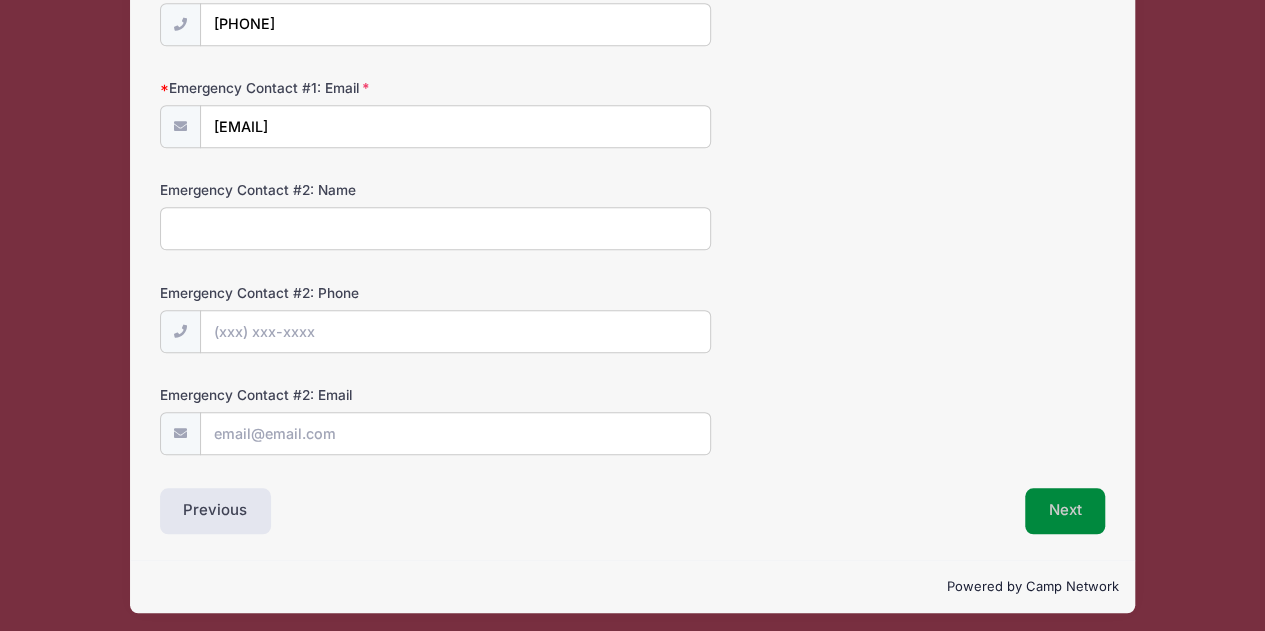 click on "Next" at bounding box center (1065, 511) 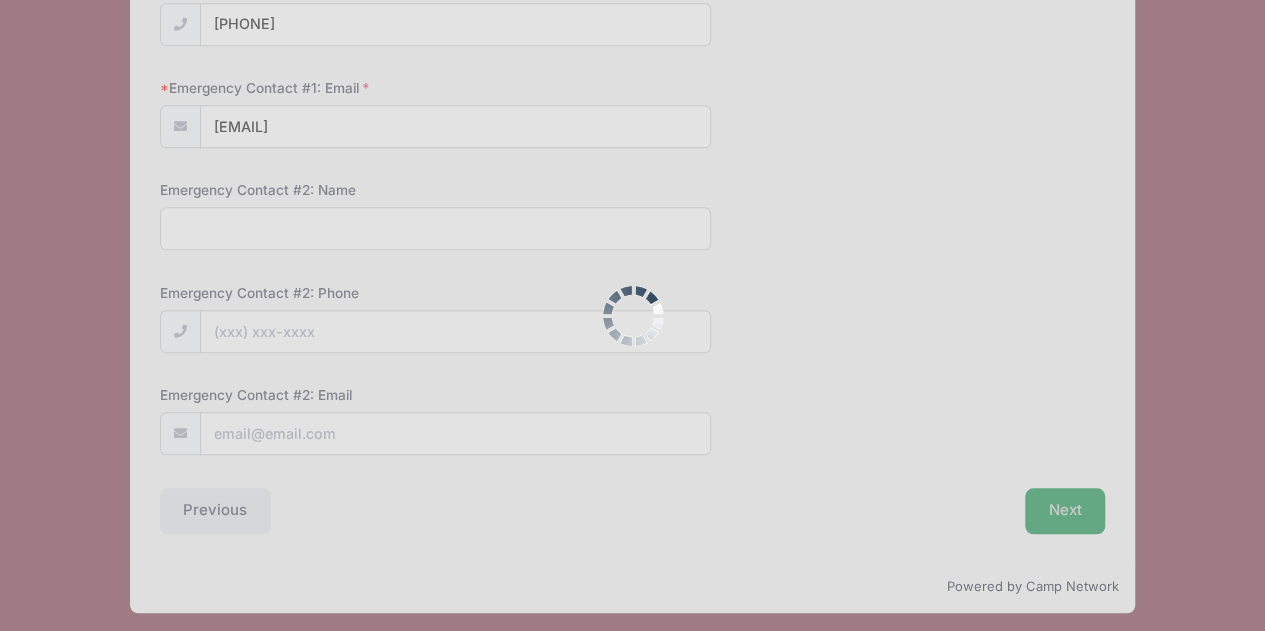 scroll, scrollTop: 6, scrollLeft: 0, axis: vertical 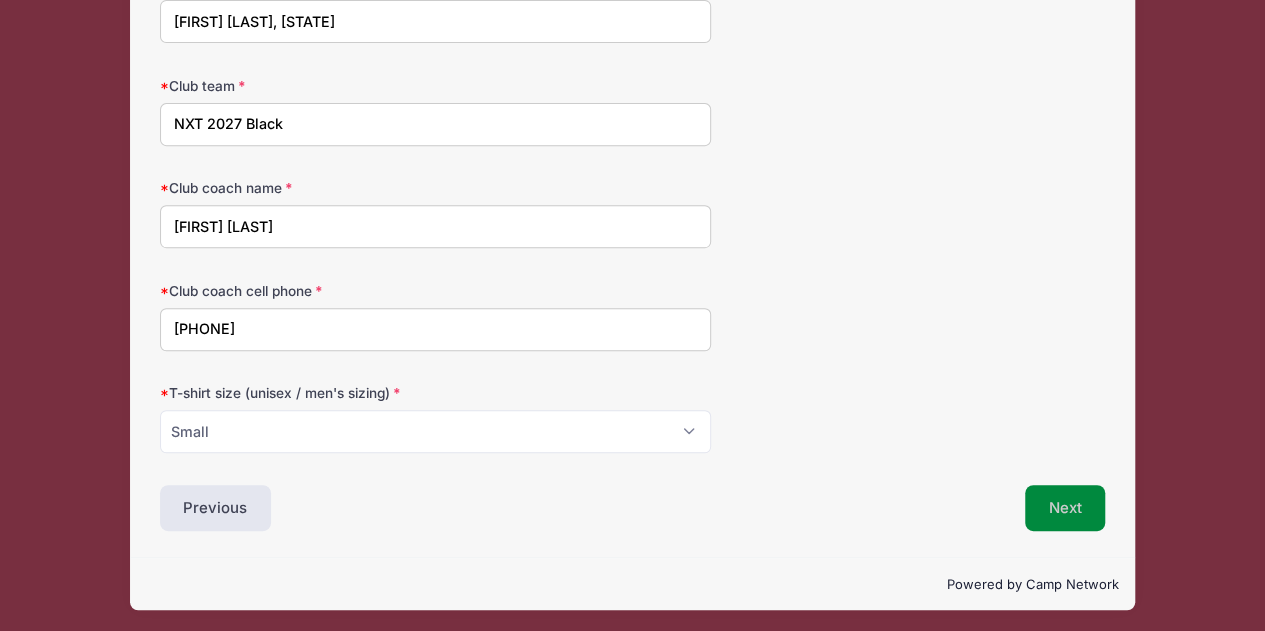 click on "Next" at bounding box center (1065, 508) 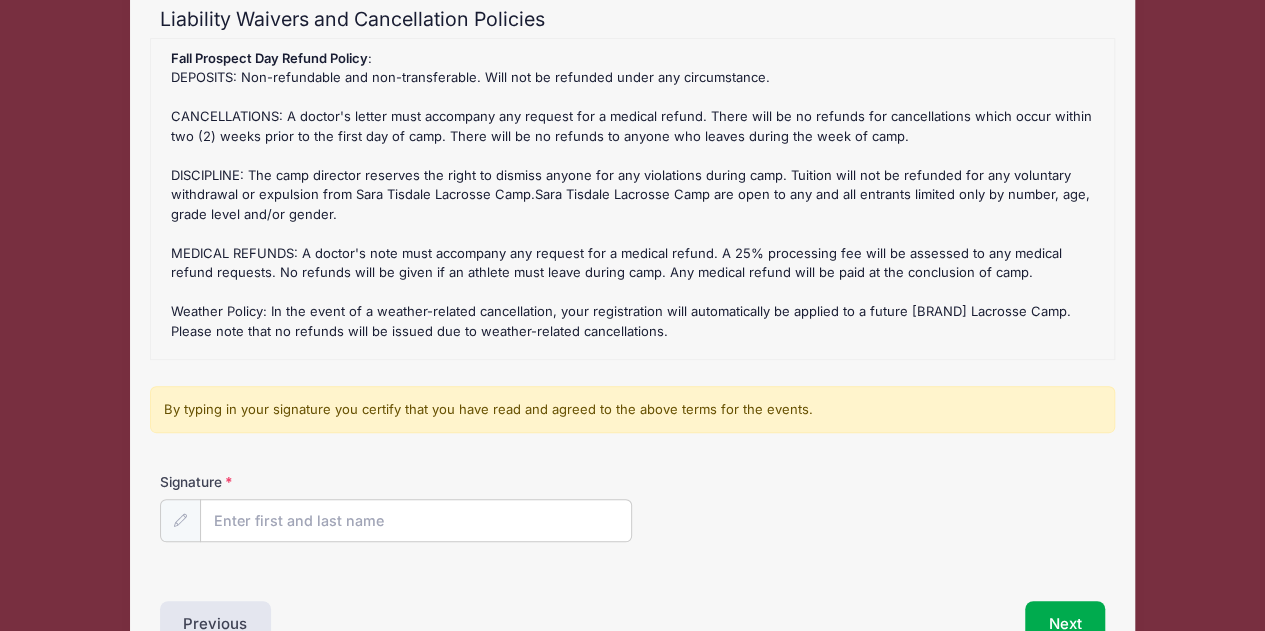 scroll, scrollTop: 0, scrollLeft: 0, axis: both 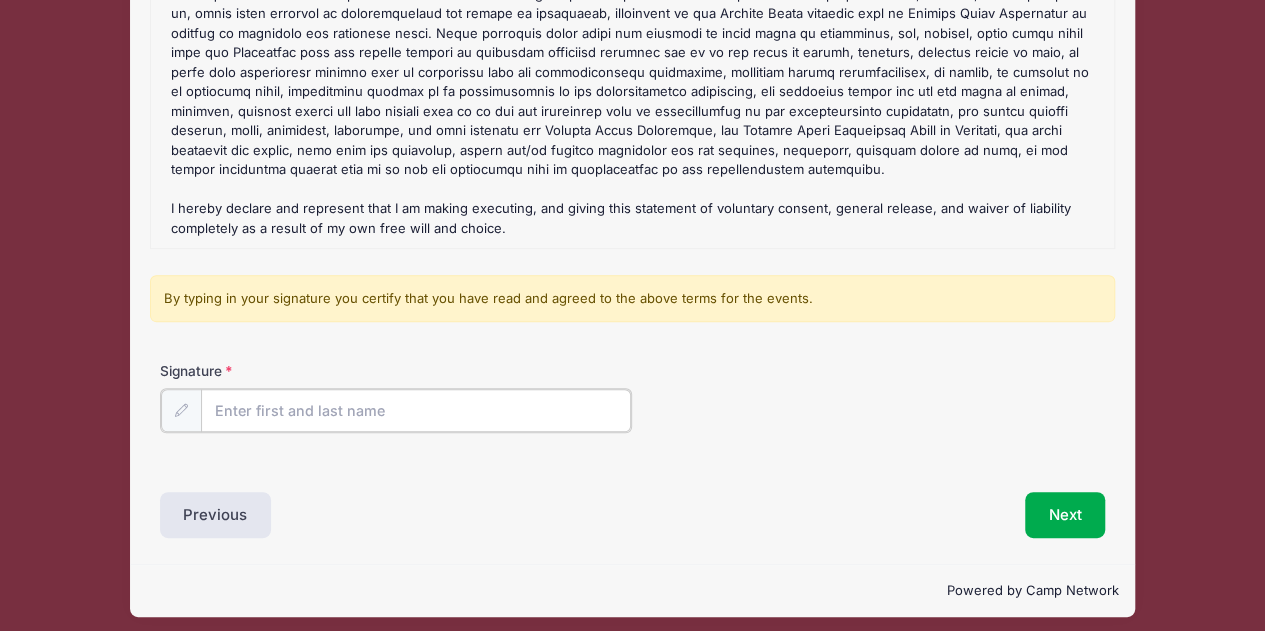 click on "Signature" at bounding box center (416, 410) 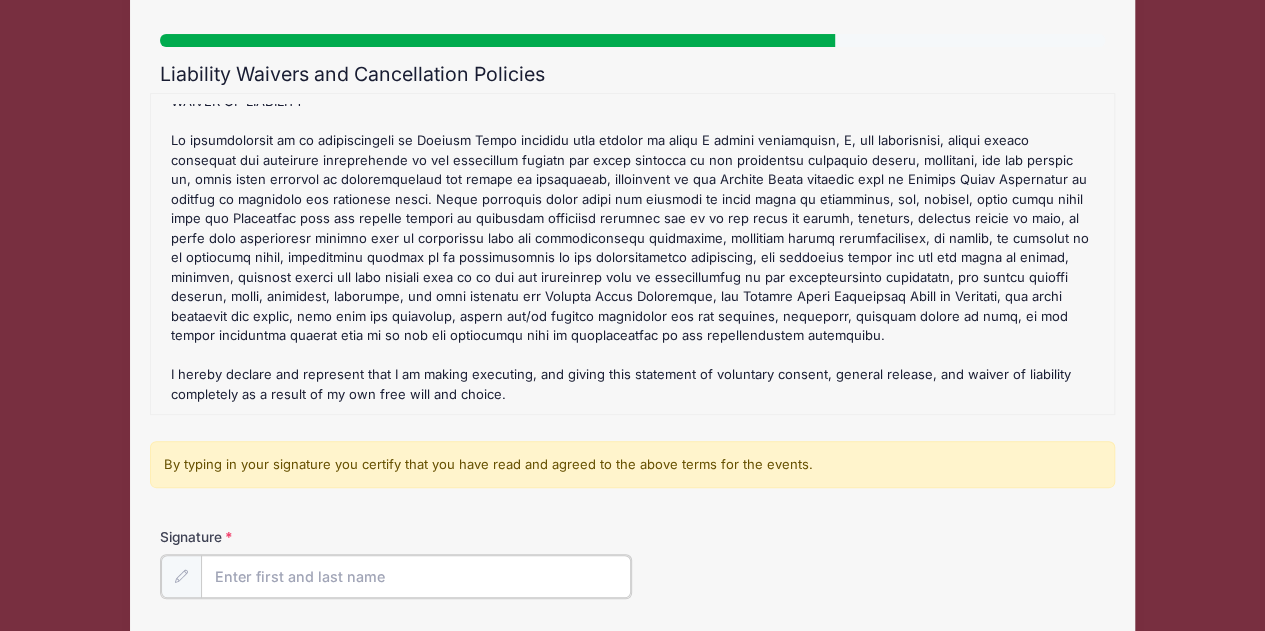 scroll, scrollTop: 308, scrollLeft: 0, axis: vertical 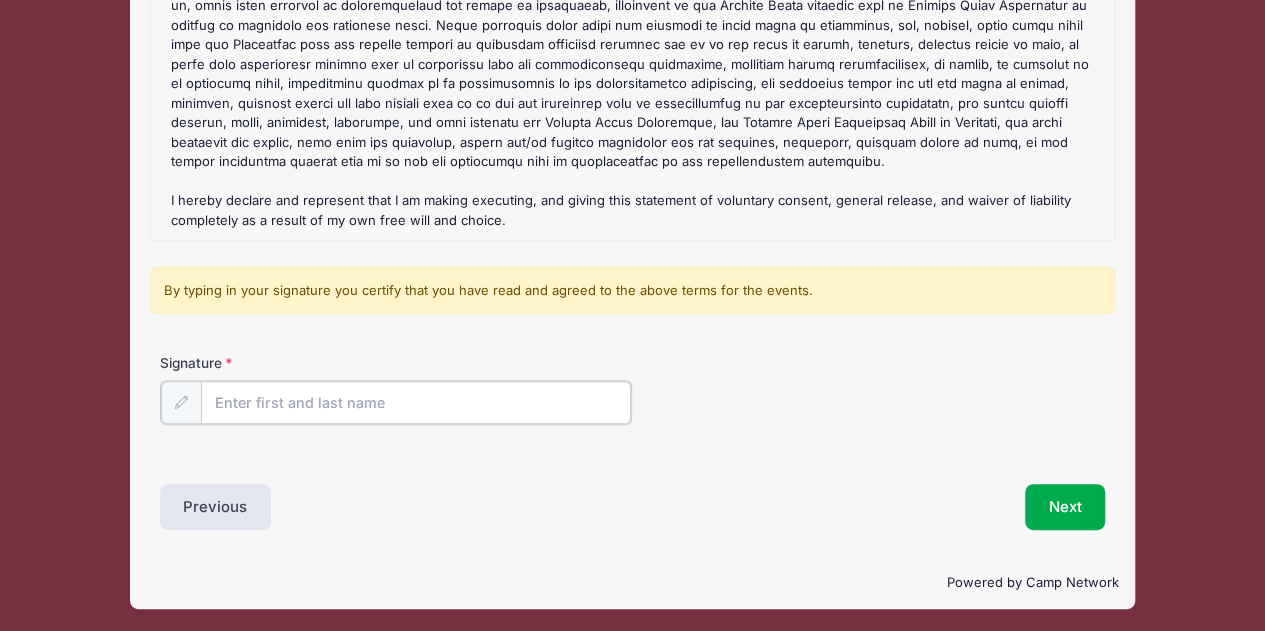 click on "Signature" at bounding box center [416, 402] 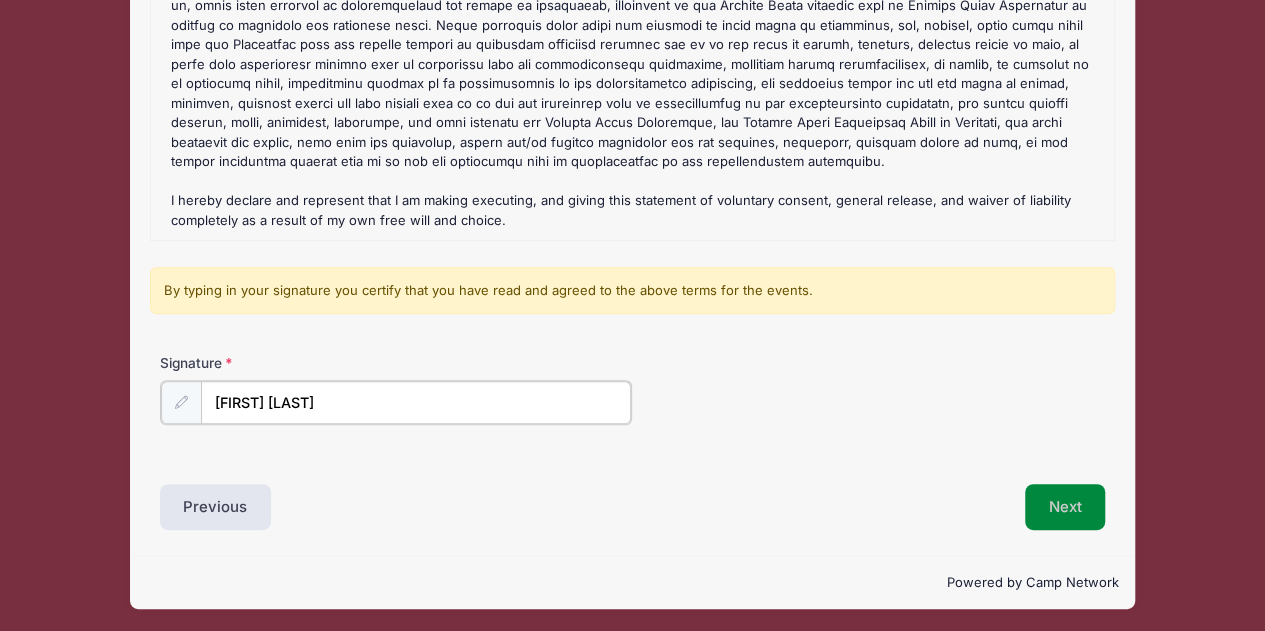 type on "Jennifer DellaPenna" 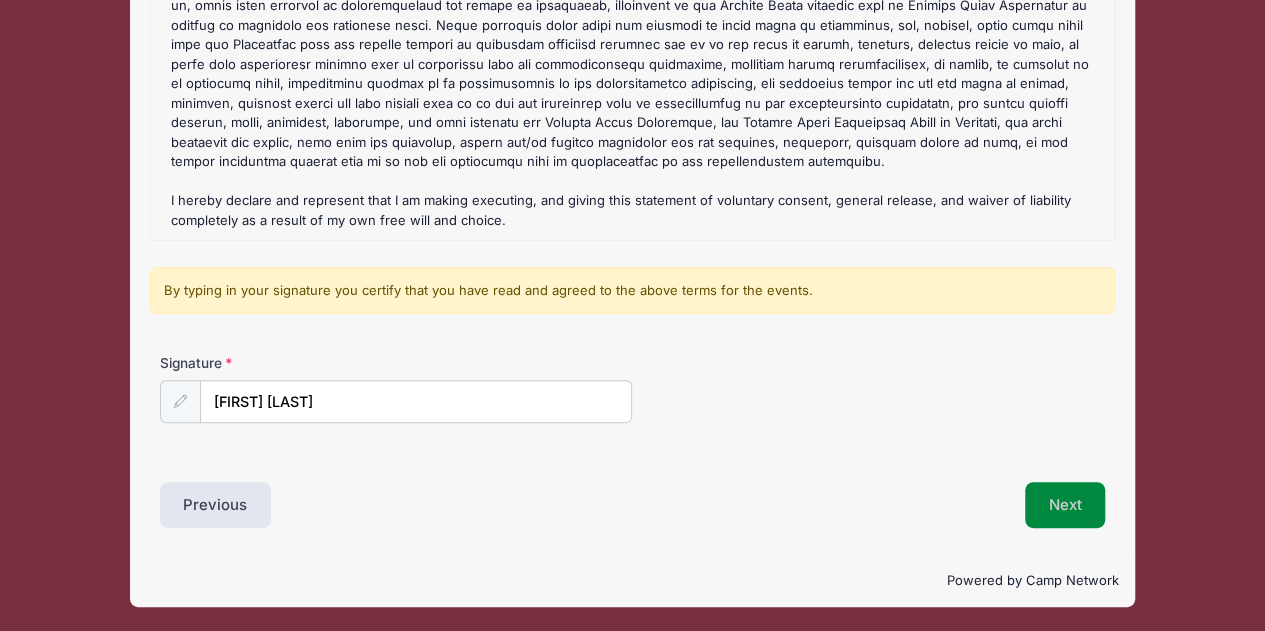 click on "Next" at bounding box center (1065, 505) 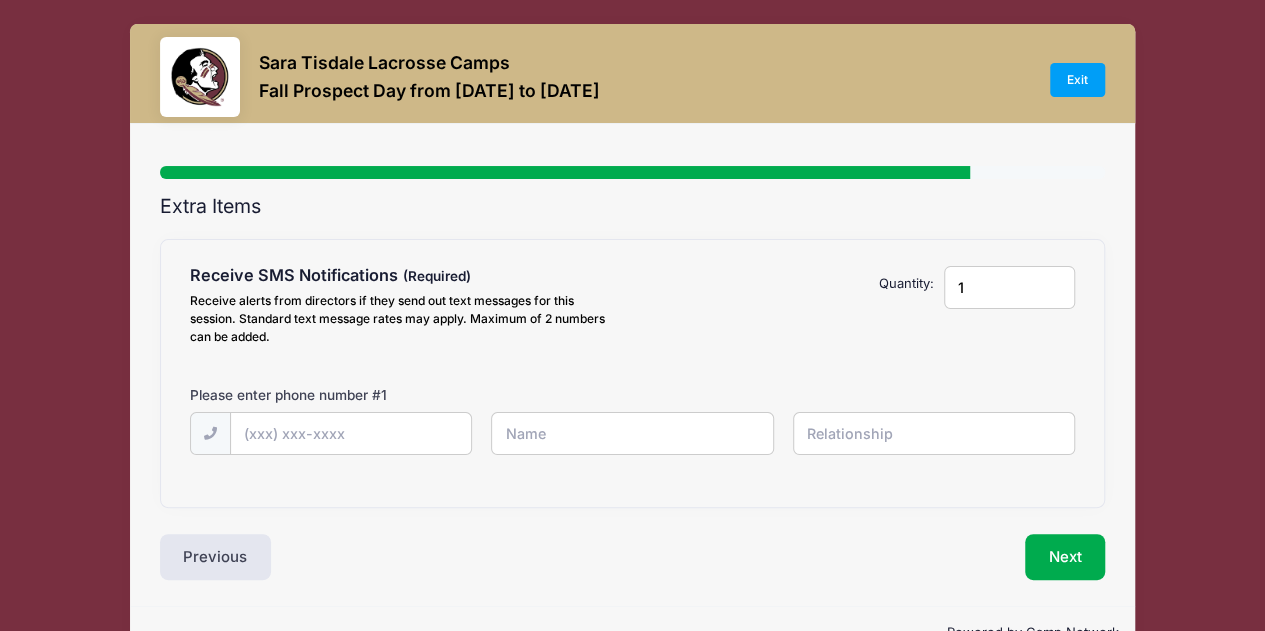scroll, scrollTop: 0, scrollLeft: 0, axis: both 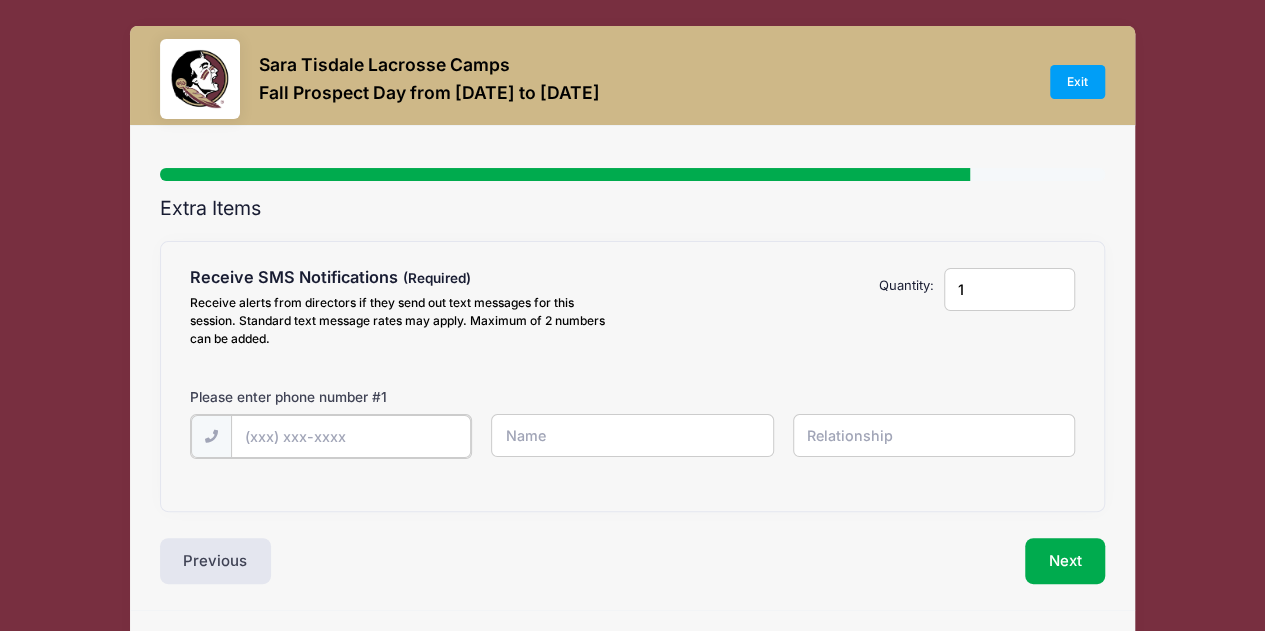 click at bounding box center (0, 0) 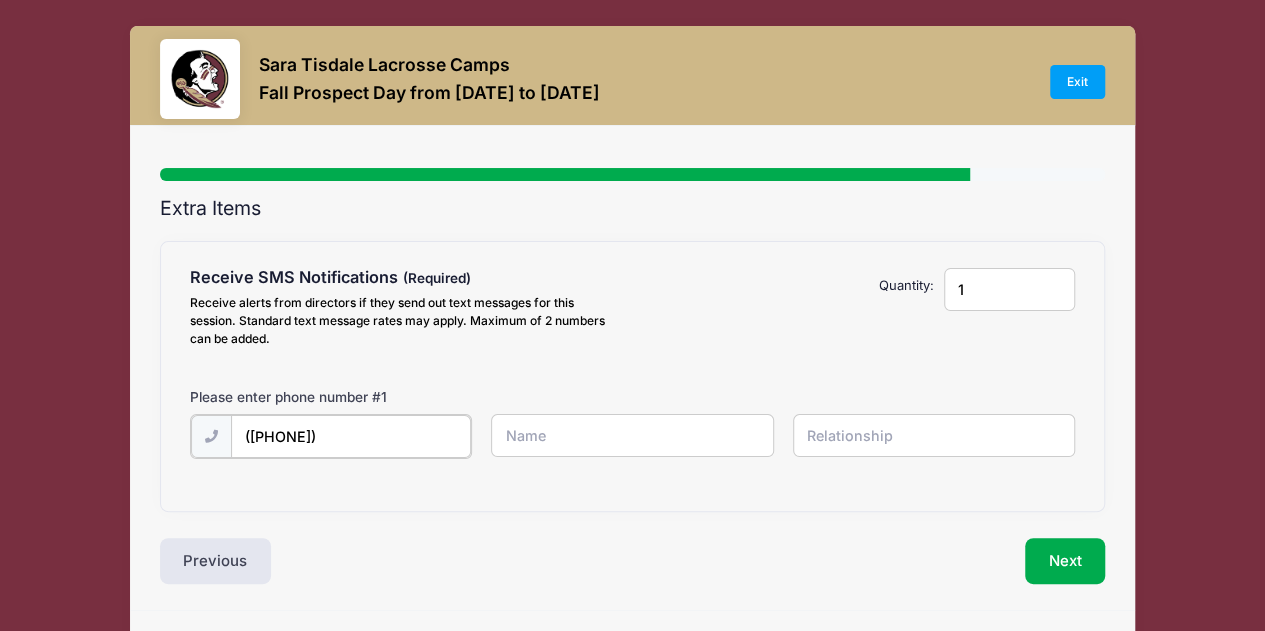 type on "(484) 985-5002" 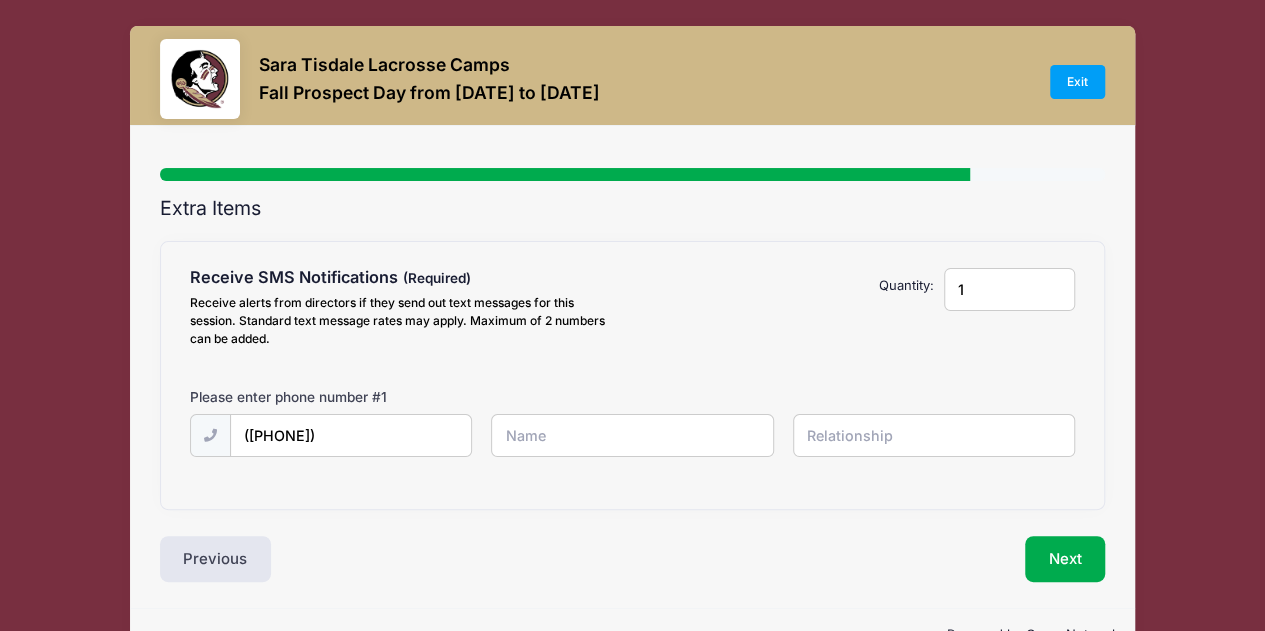click at bounding box center (0, 0) 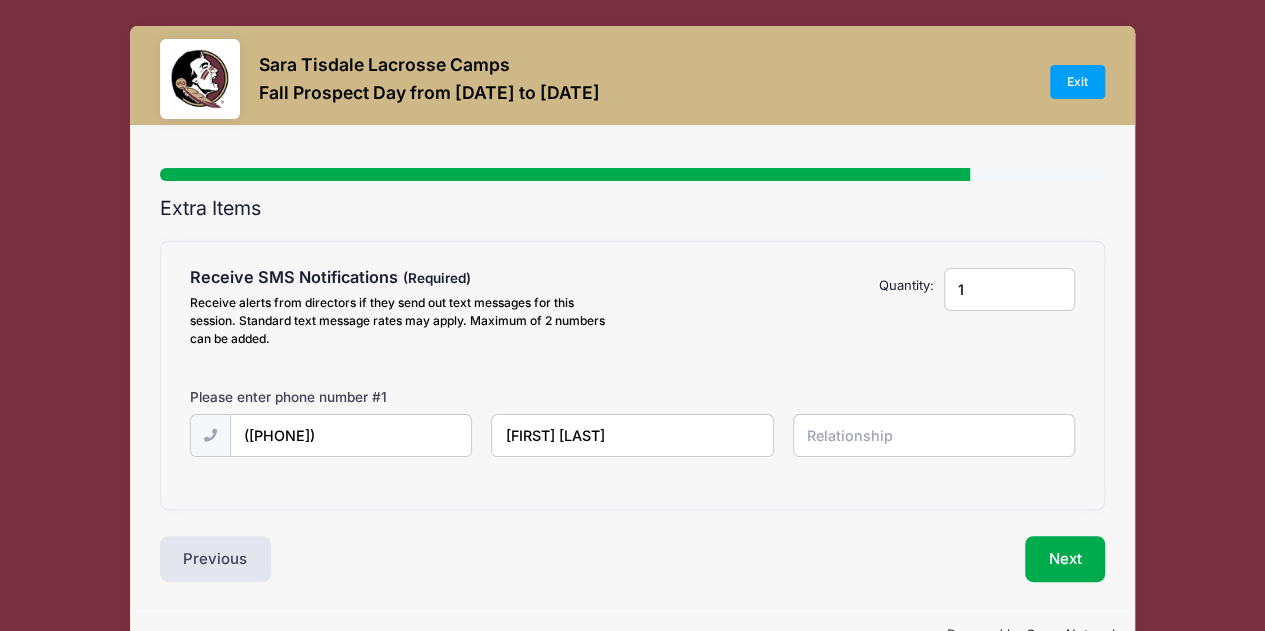 type on "Jenn DellaPenna" 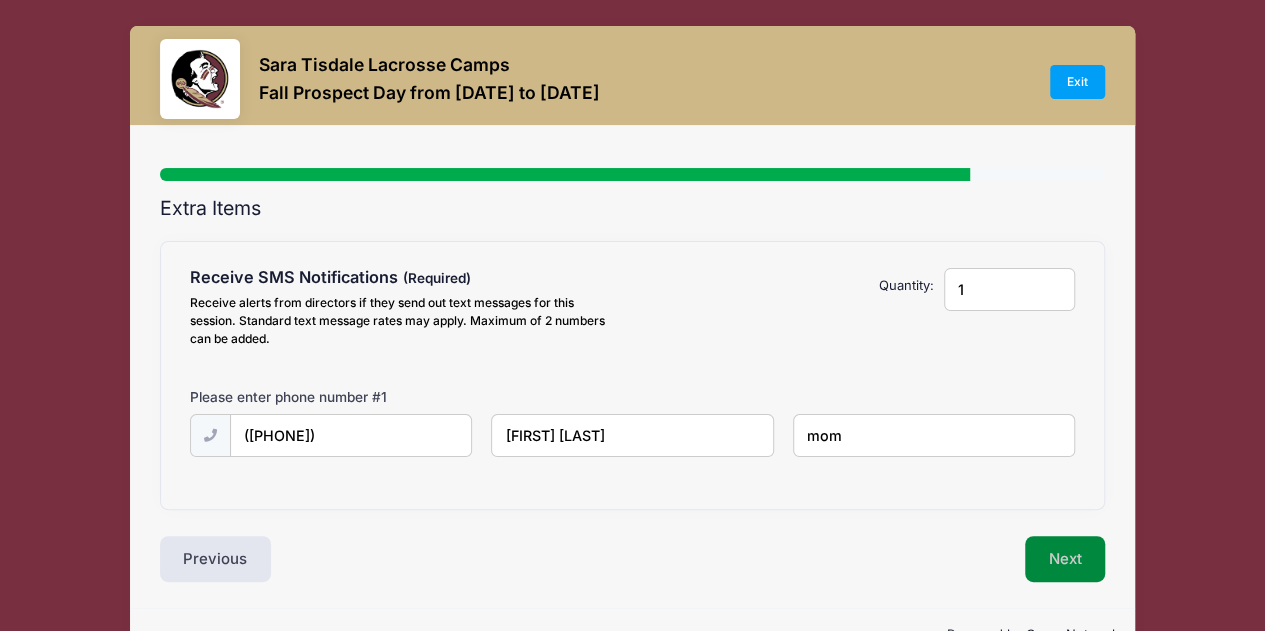 type on "mom" 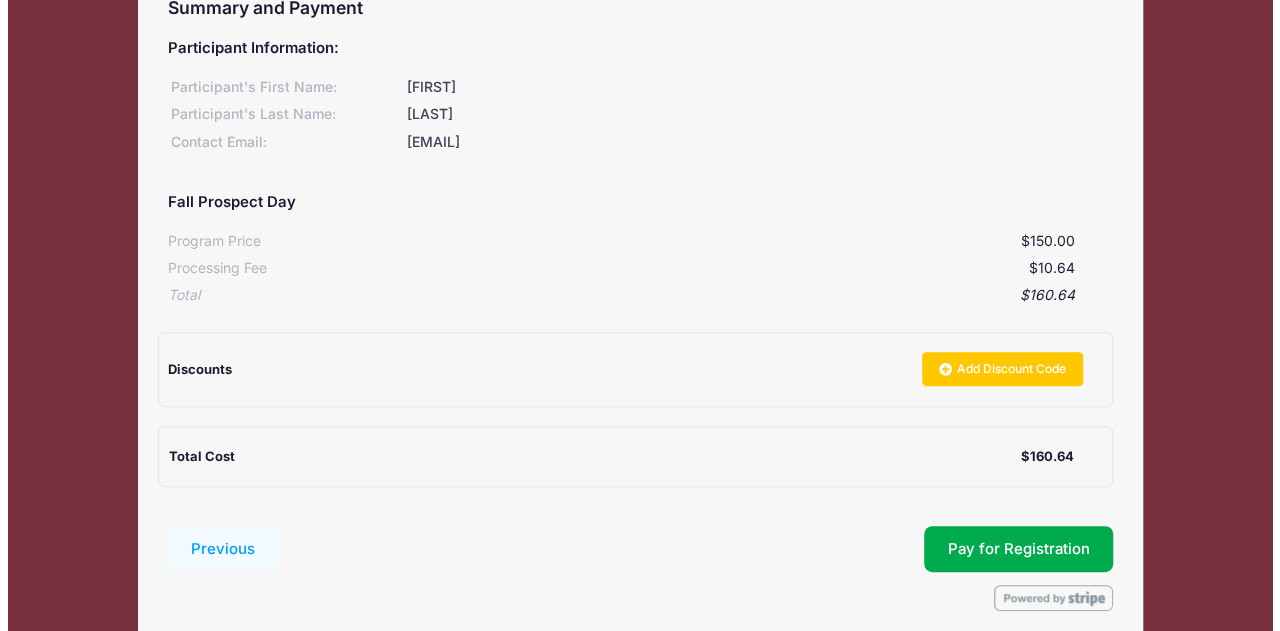 scroll, scrollTop: 0, scrollLeft: 0, axis: both 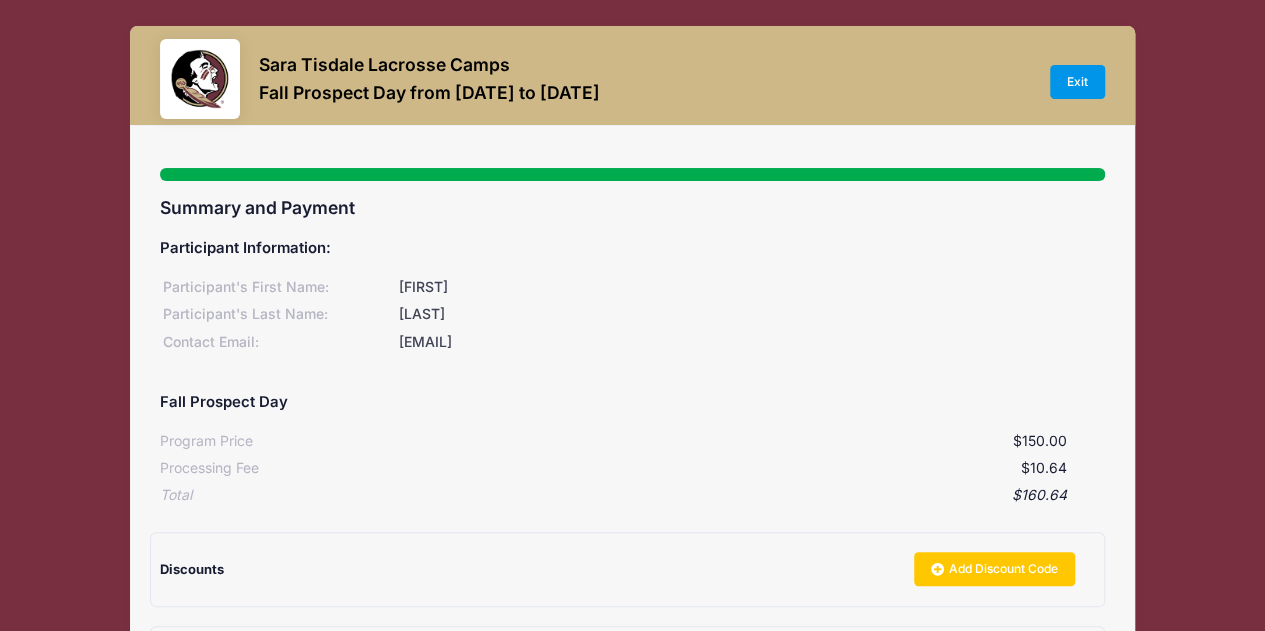 click on "Exit" at bounding box center (1078, 82) 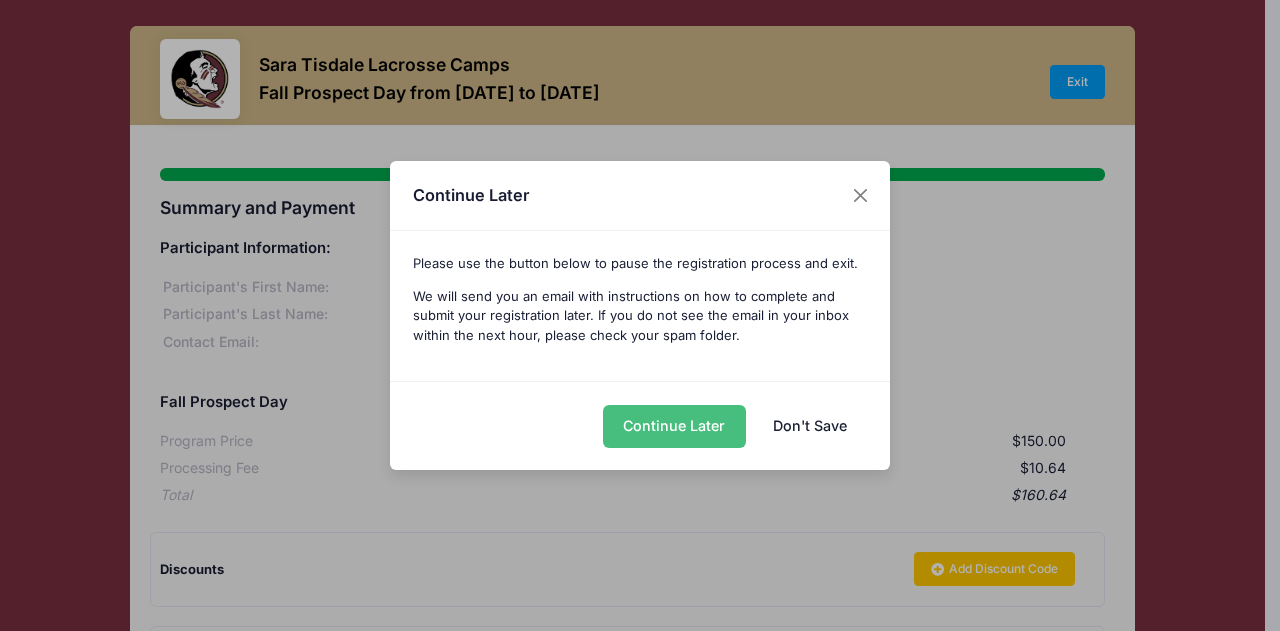 click on "Continue Later" at bounding box center [674, 426] 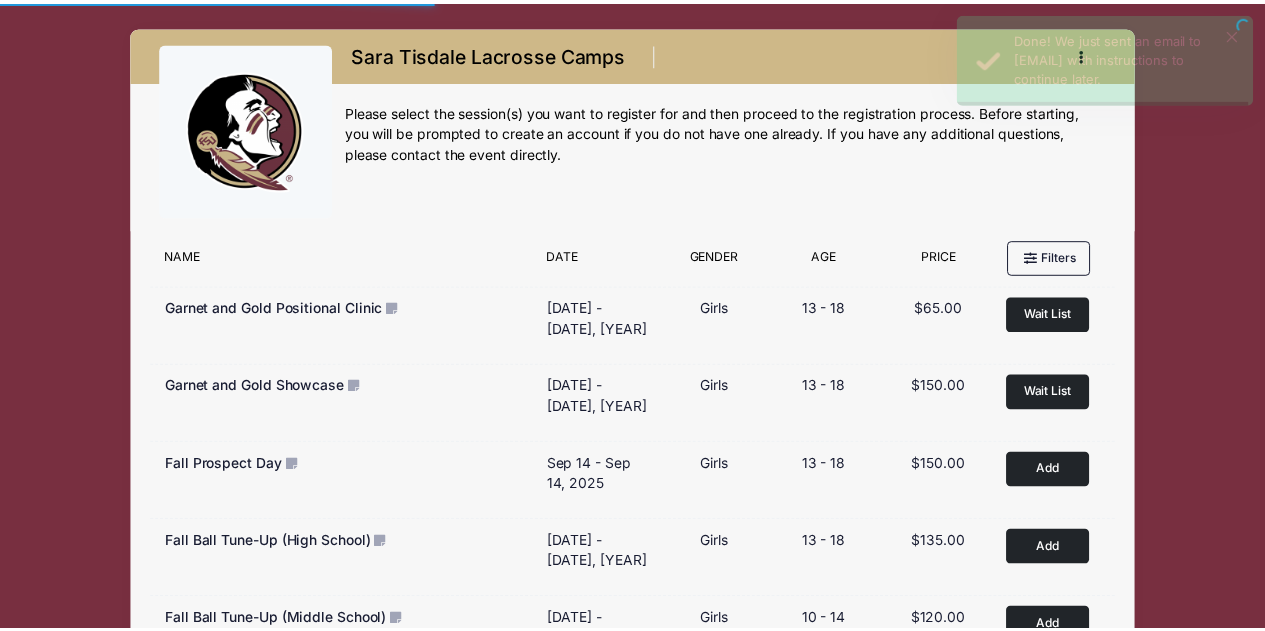 scroll, scrollTop: 0, scrollLeft: 0, axis: both 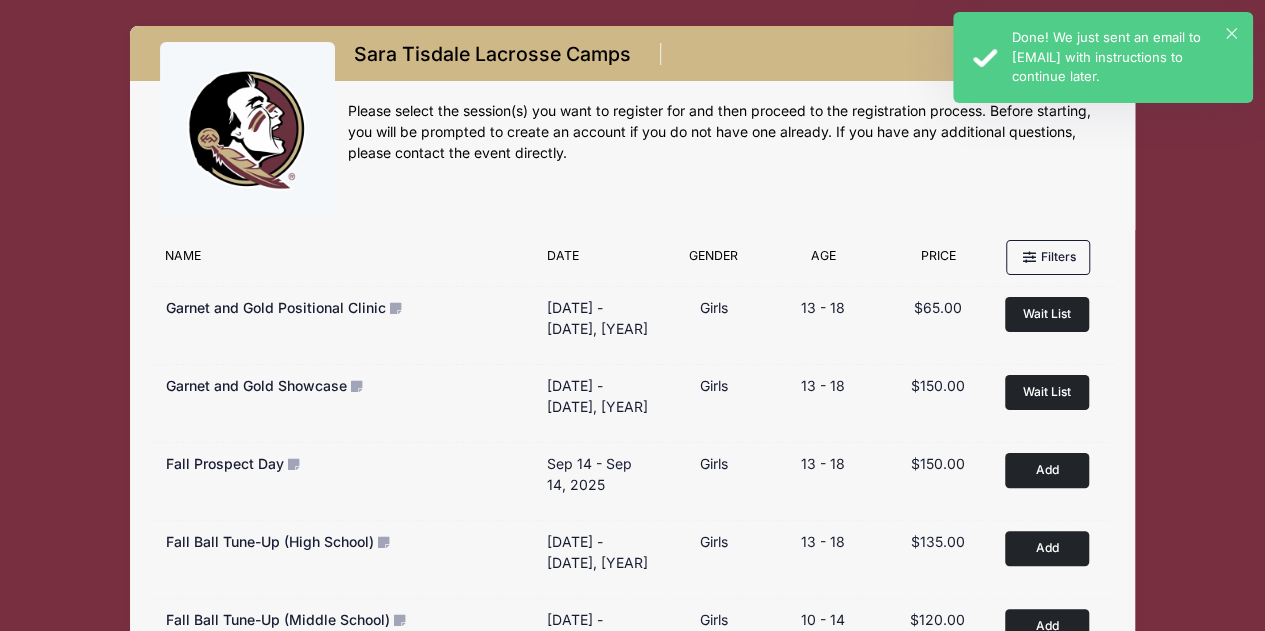 click on "× Done! We just sent an email to oliviadellapenna24@gmail.com with instructions to continue later." at bounding box center [1103, 57] 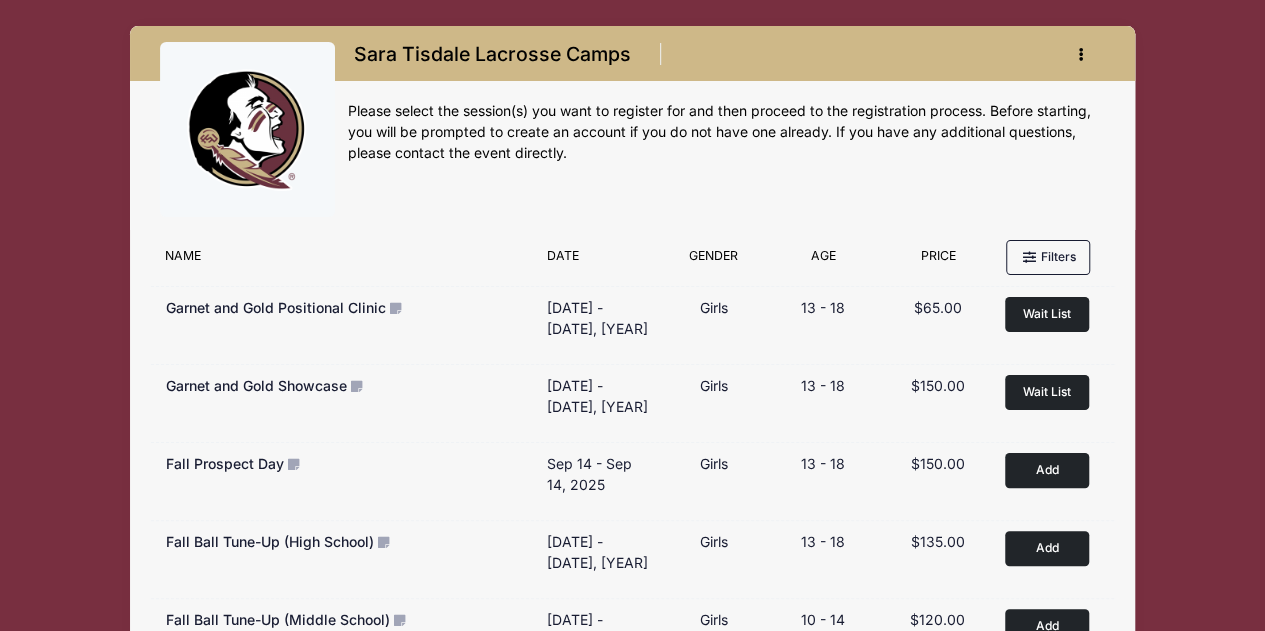 click at bounding box center [1081, 54] 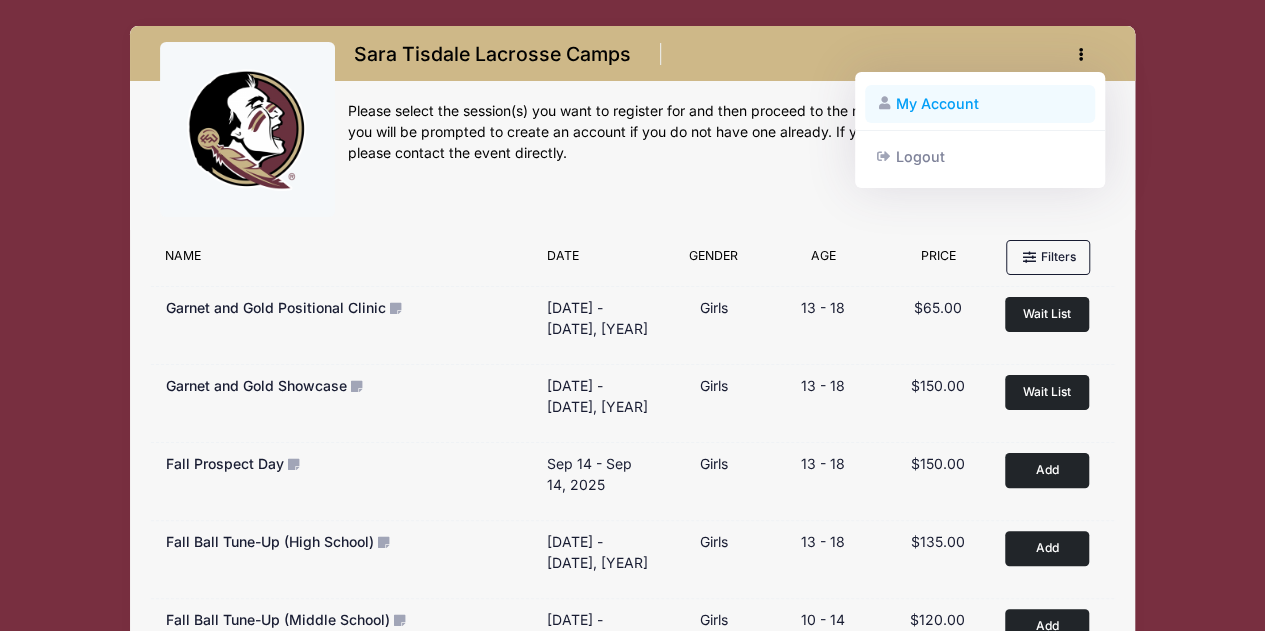 click on "My Account" at bounding box center (980, 104) 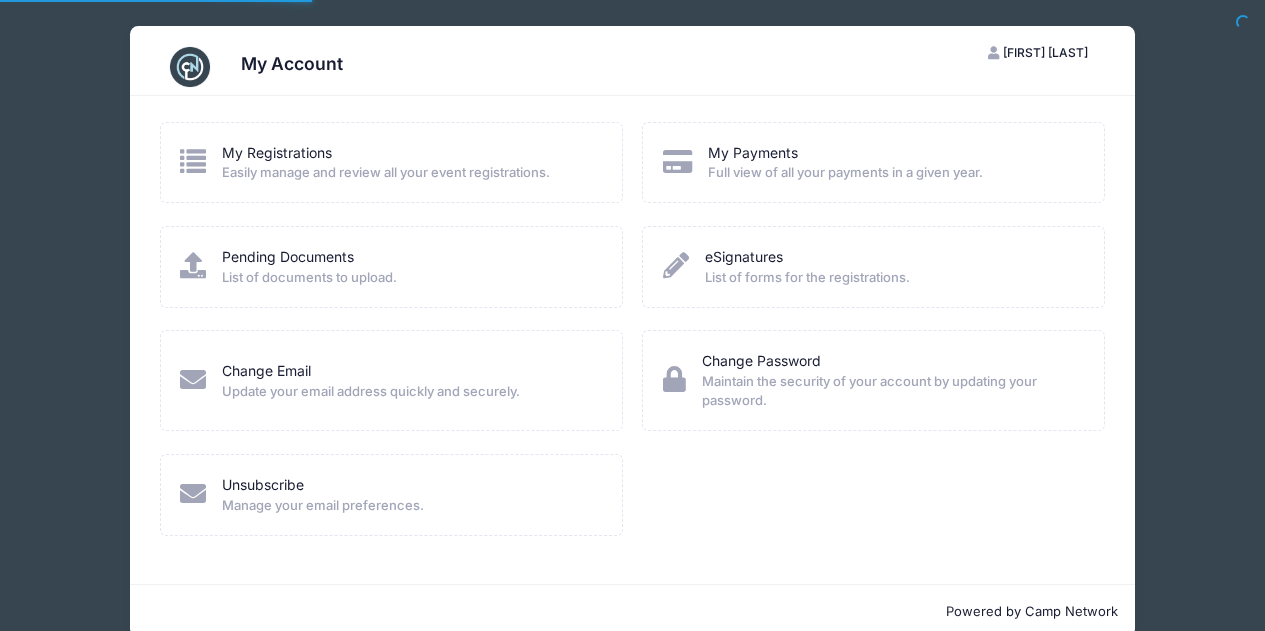 scroll, scrollTop: 0, scrollLeft: 0, axis: both 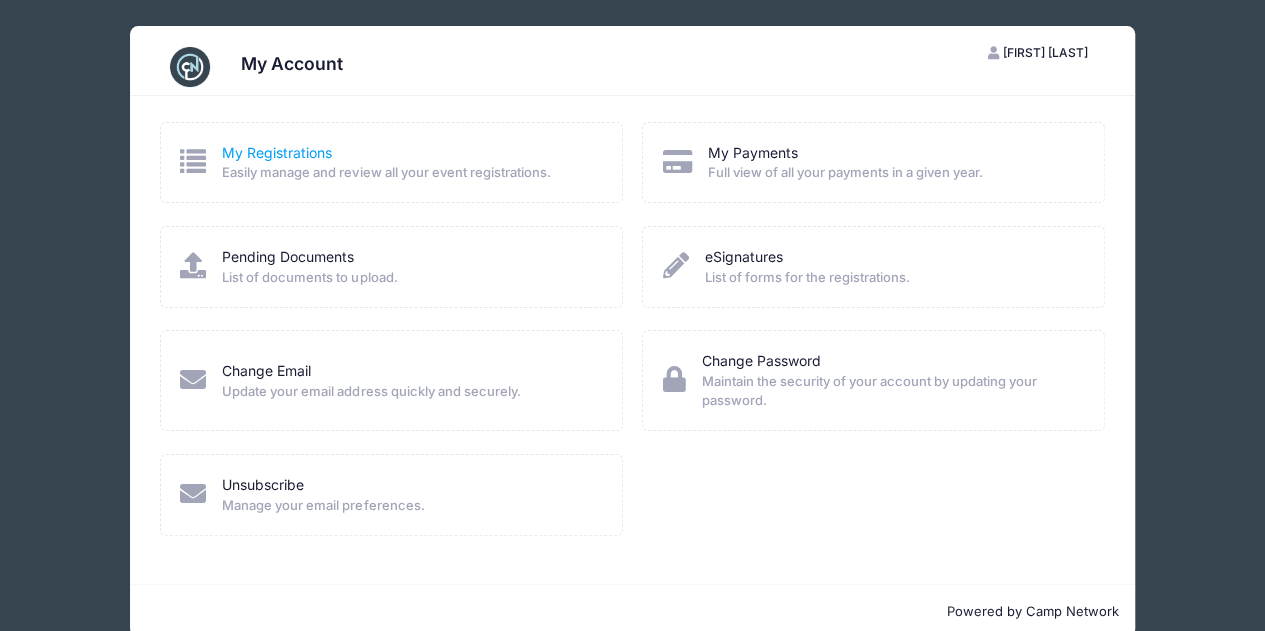 click on "My Registrations" at bounding box center (277, 152) 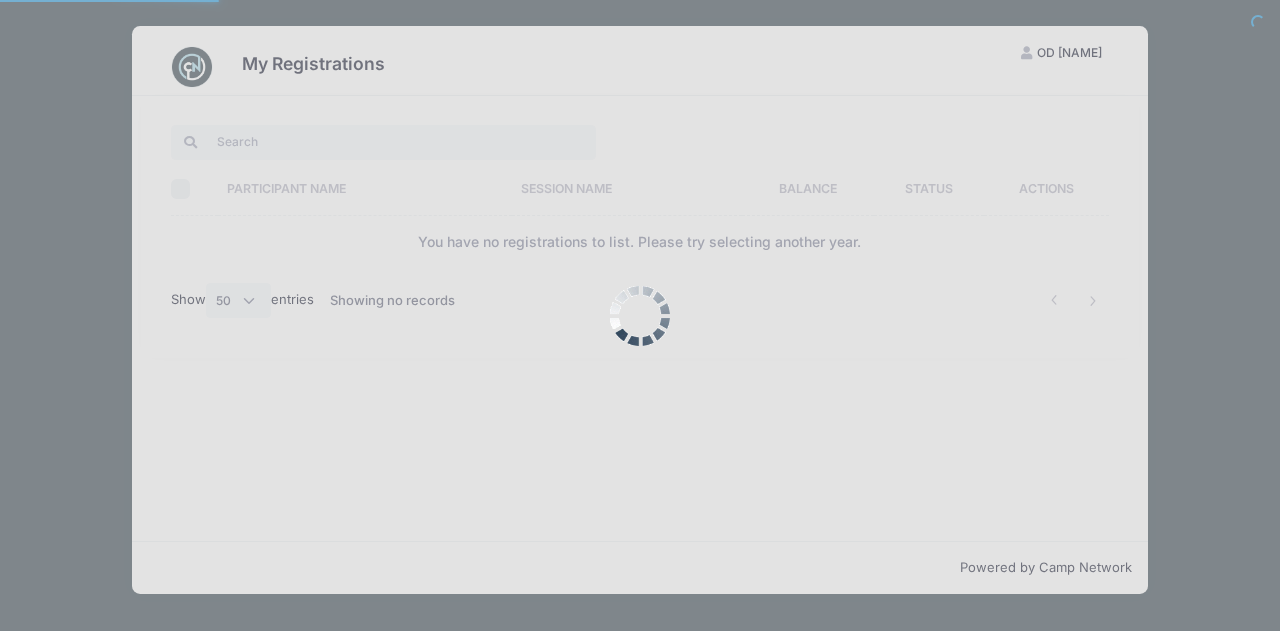 select on "50" 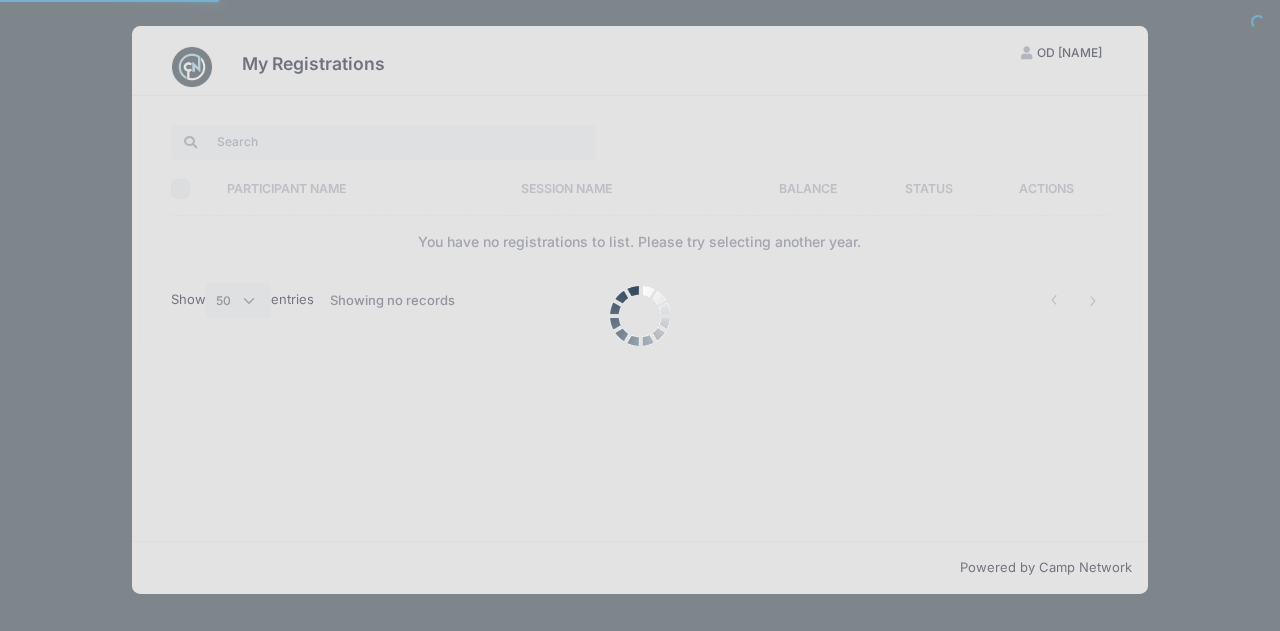 scroll, scrollTop: 0, scrollLeft: 0, axis: both 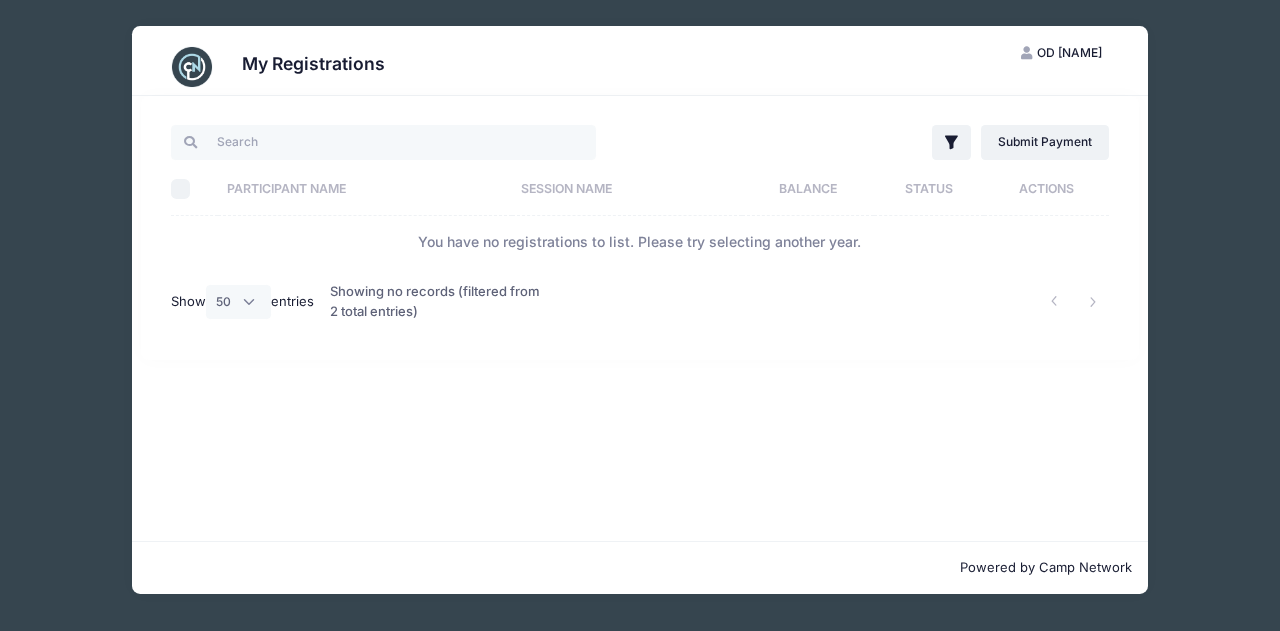 click on "[FIRST] [LAST]" at bounding box center [1069, 52] 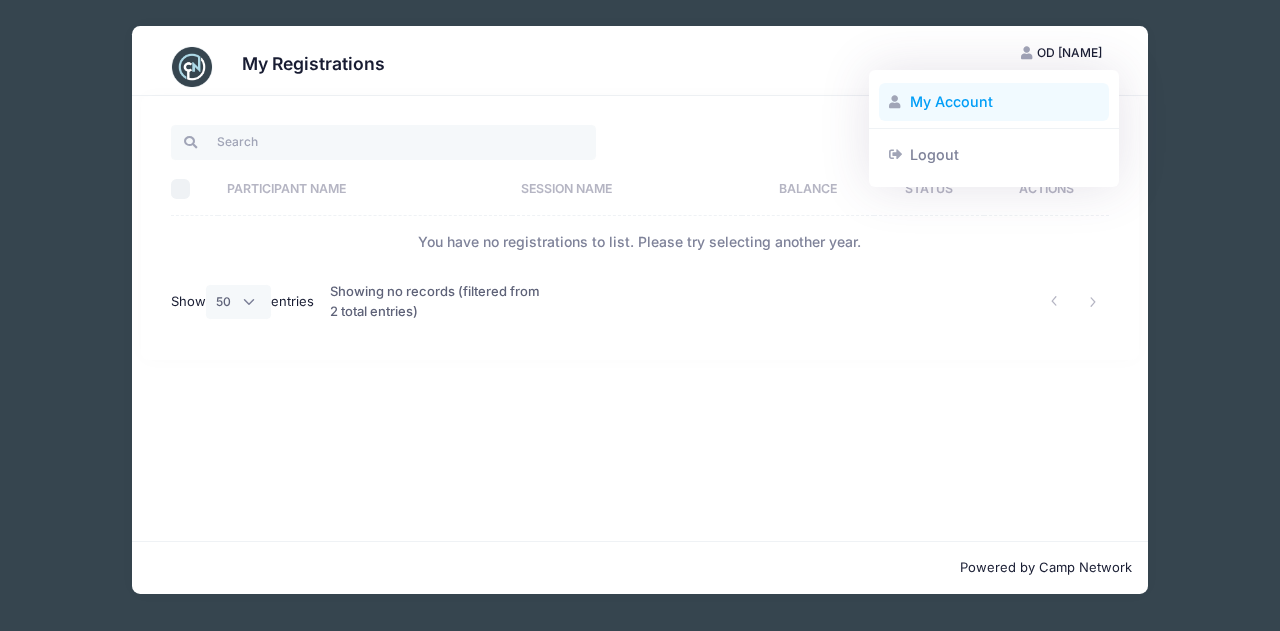 click on "My Account" at bounding box center (994, 102) 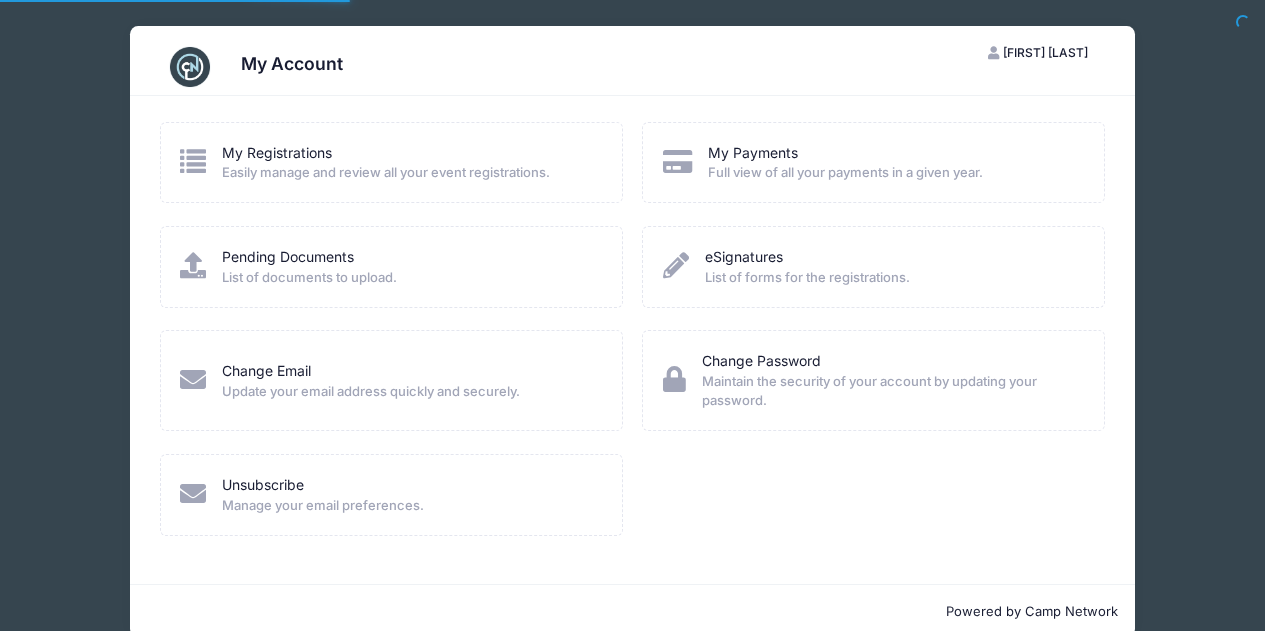 scroll, scrollTop: 0, scrollLeft: 0, axis: both 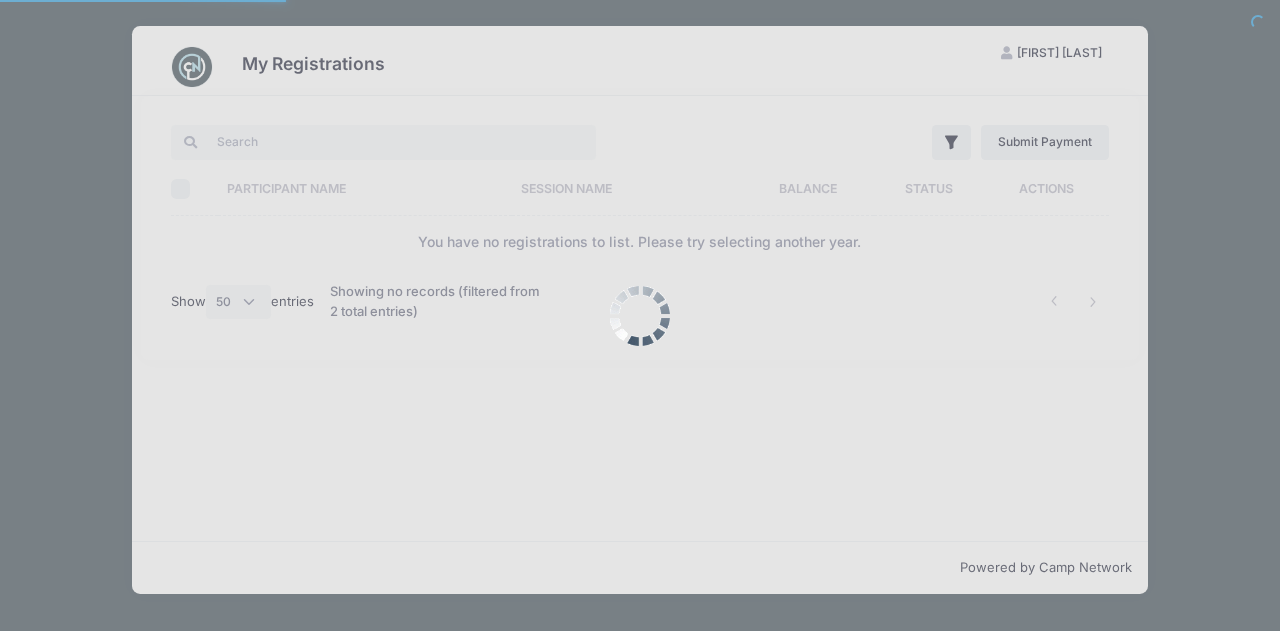 select on "50" 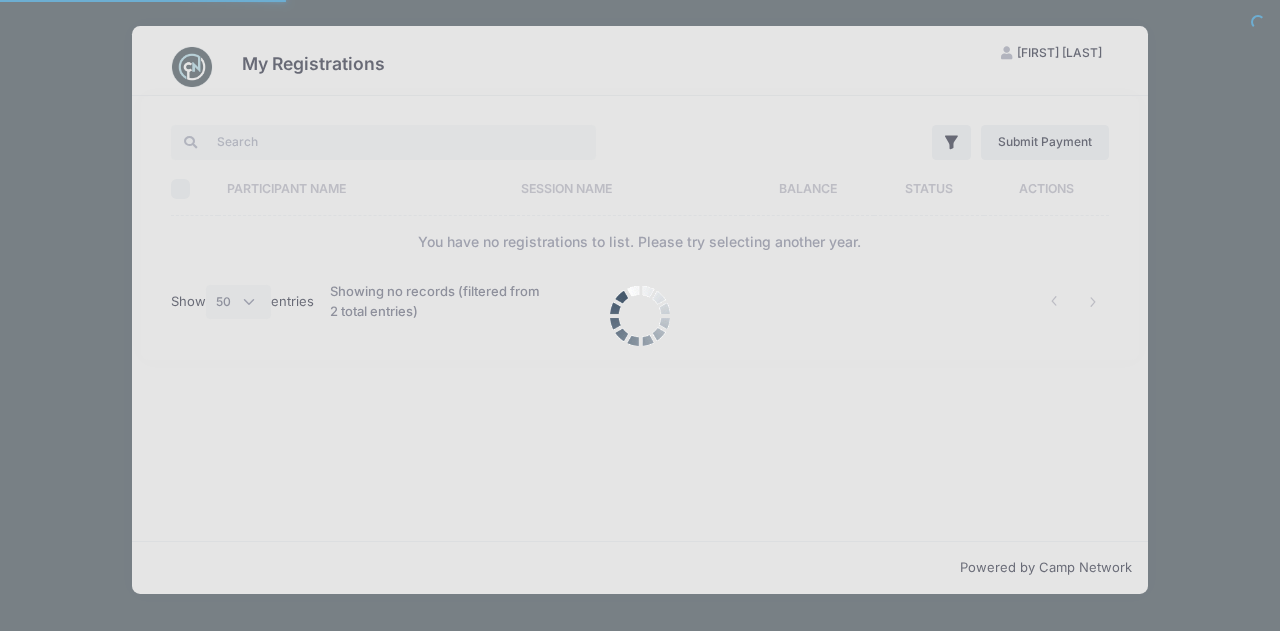 scroll, scrollTop: 0, scrollLeft: 0, axis: both 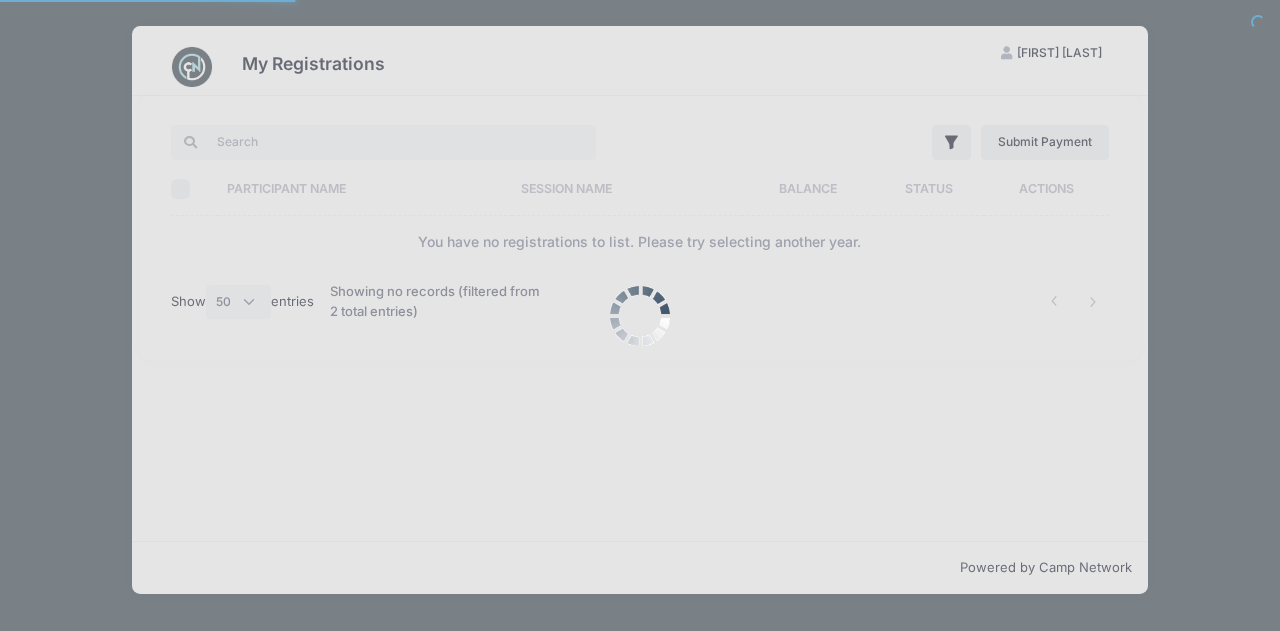 select on "50" 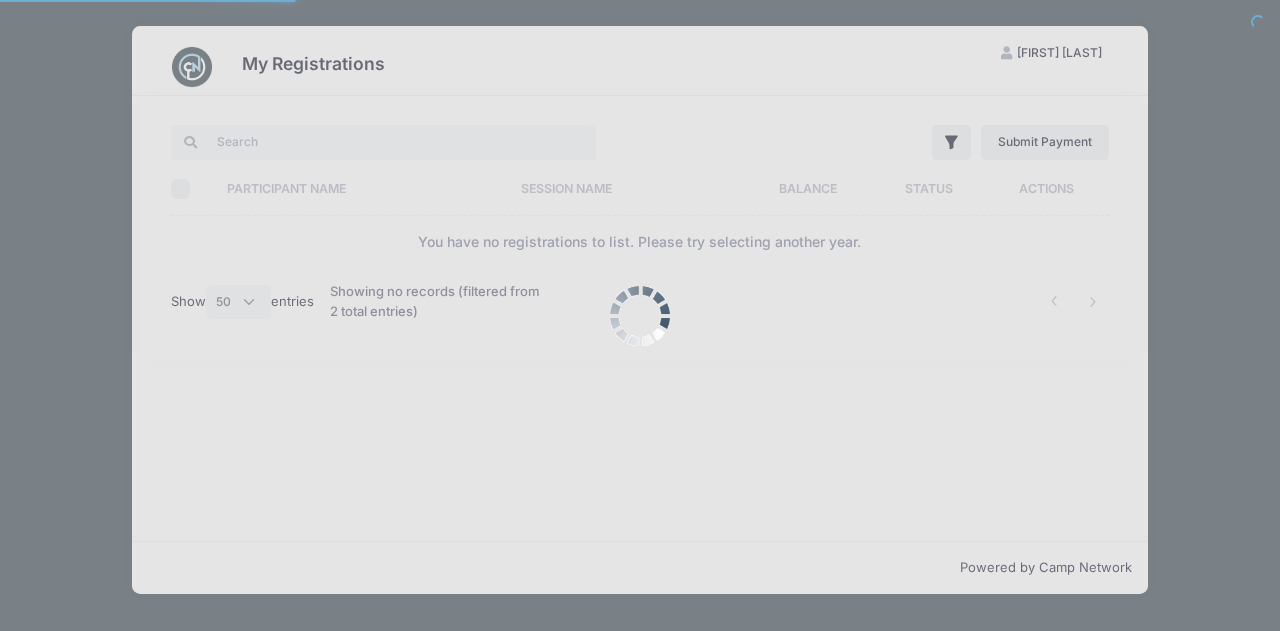 scroll, scrollTop: 0, scrollLeft: 0, axis: both 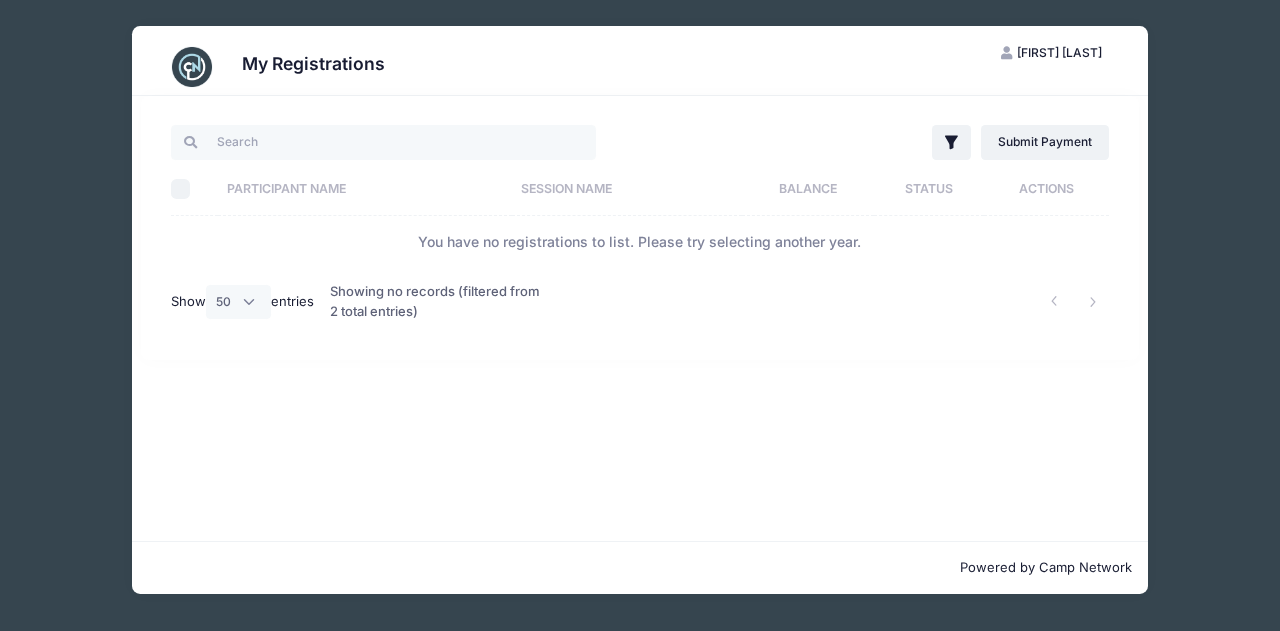 click on "Showing no records (filtered from 2 total entries)" at bounding box center (440, 301) 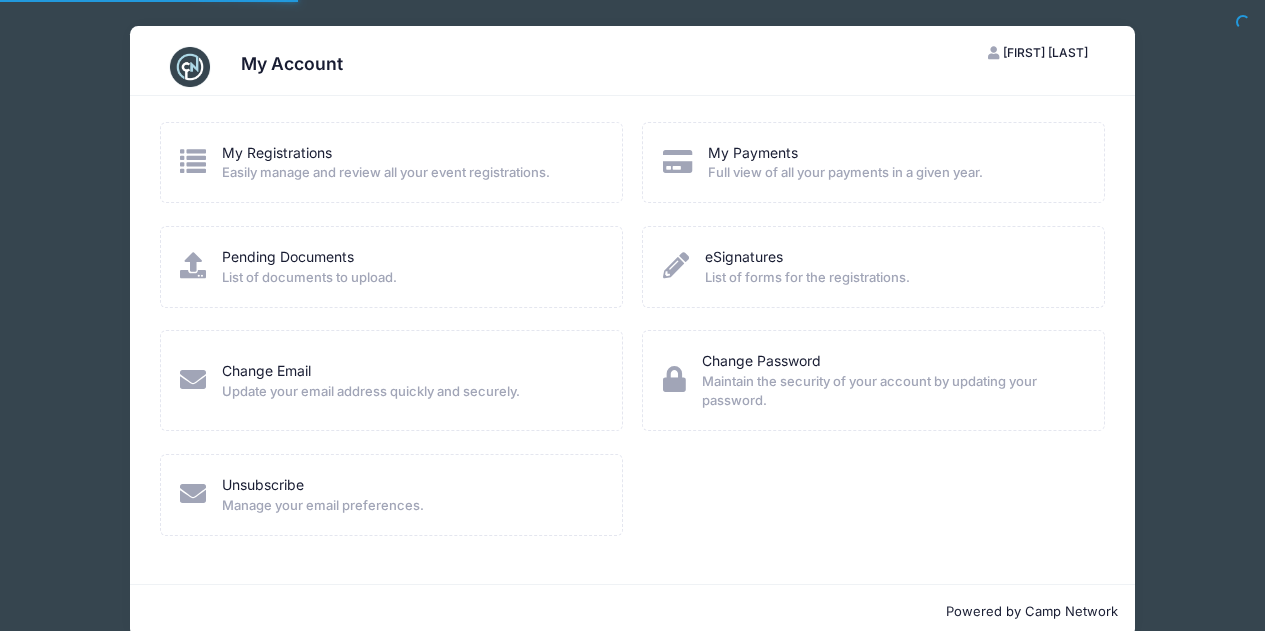 scroll, scrollTop: 0, scrollLeft: 0, axis: both 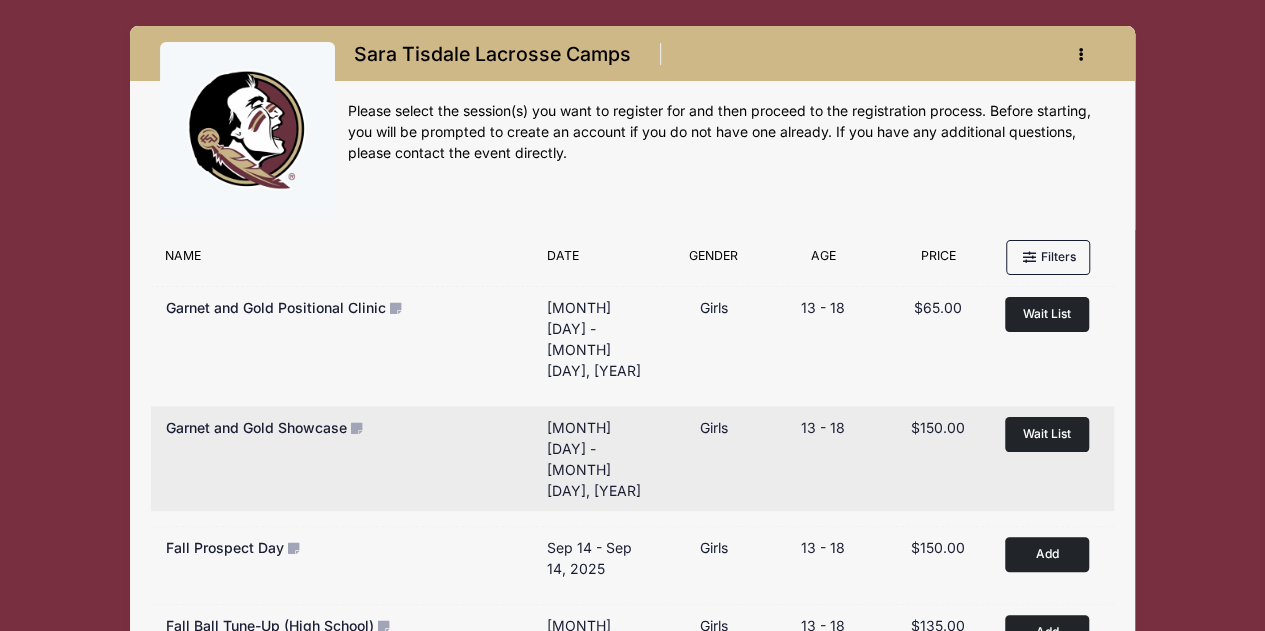click on "Wait List" at bounding box center [1047, 433] 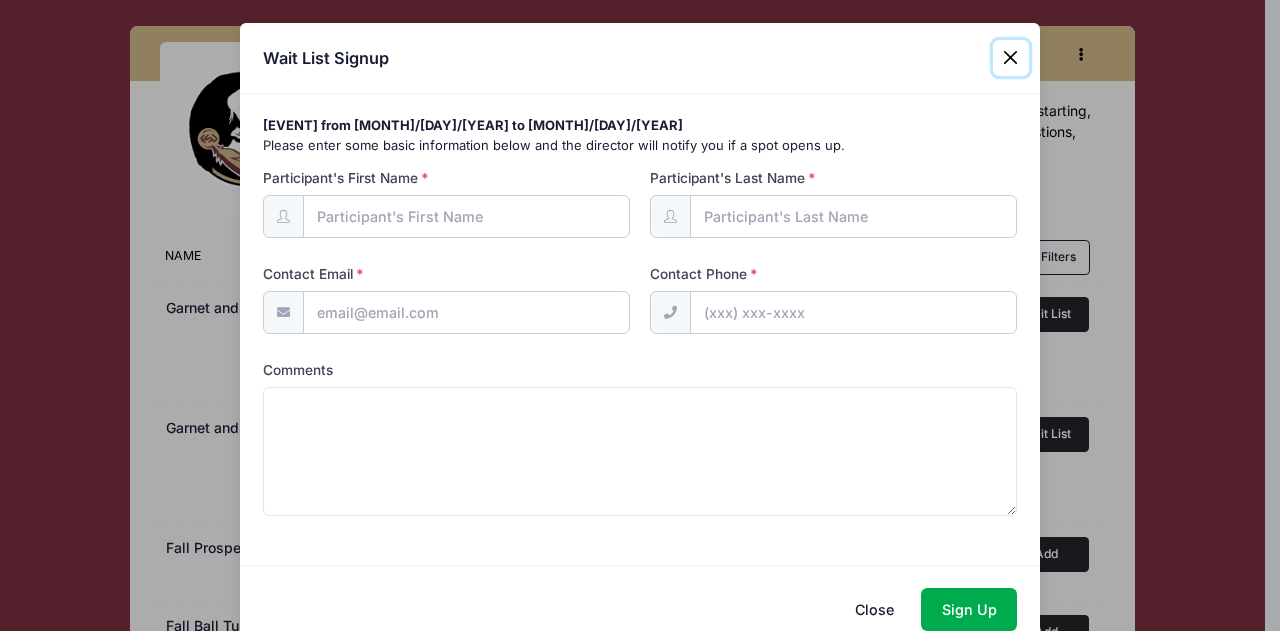 click at bounding box center (1011, 58) 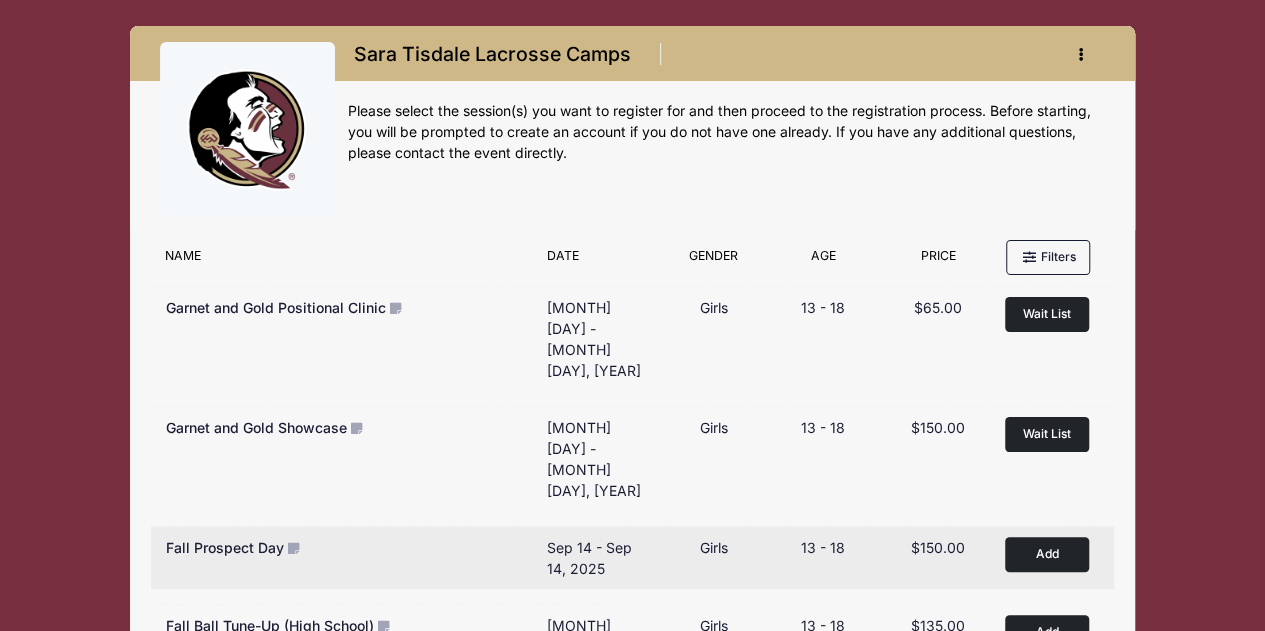 click on "Add  to Cart" at bounding box center [1047, 554] 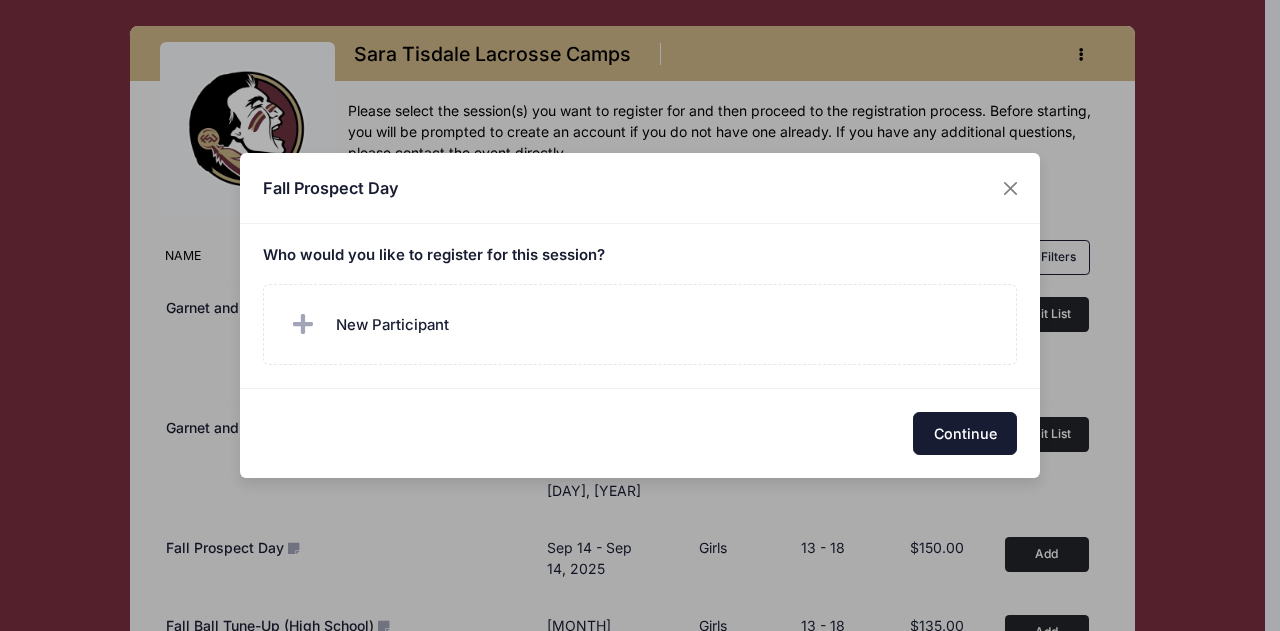 click on "Continue" at bounding box center [965, 433] 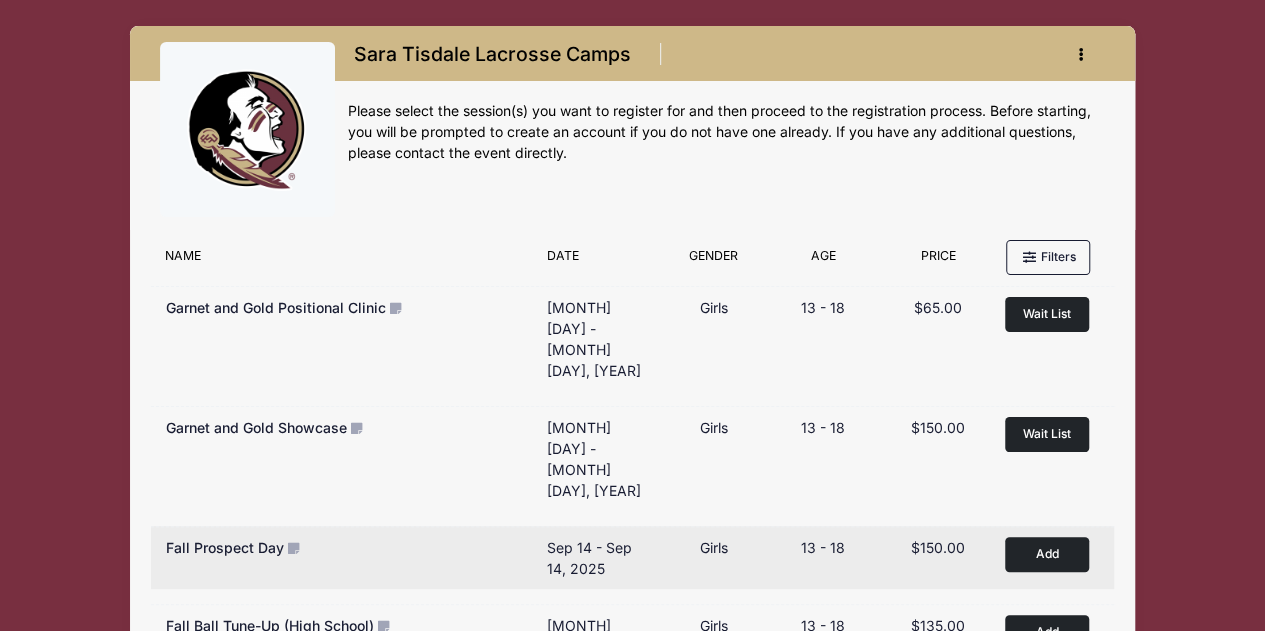 click on "Add  to Cart" at bounding box center (1047, 554) 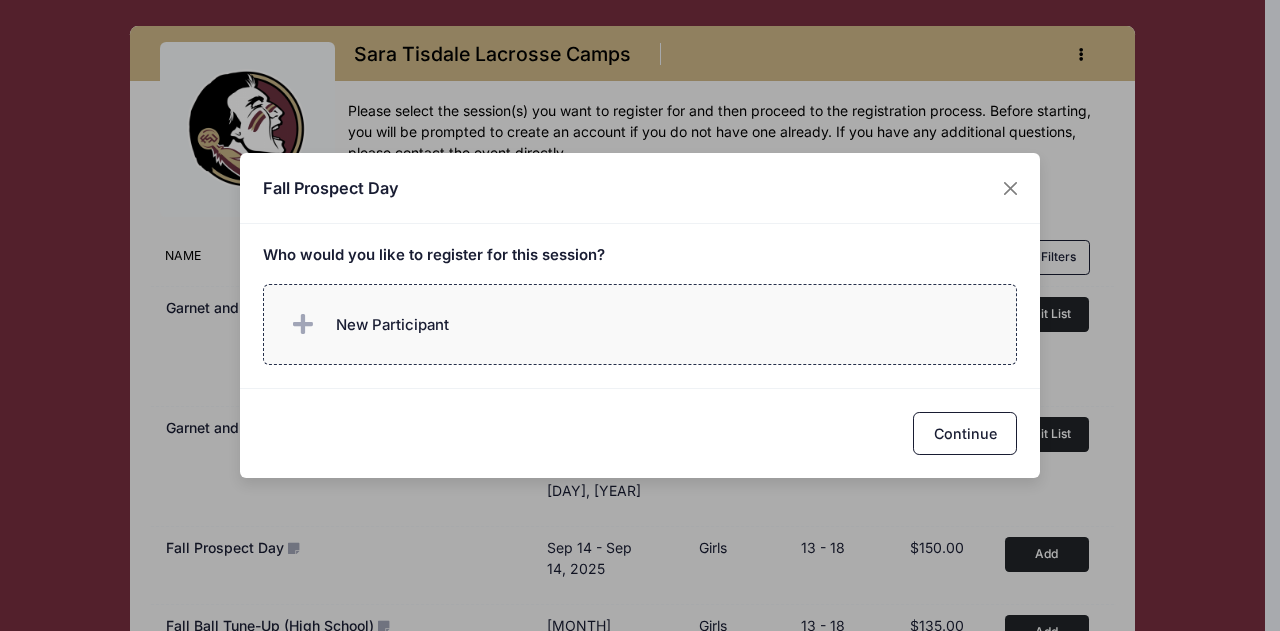 click on "New Participant" at bounding box center (366, 325) 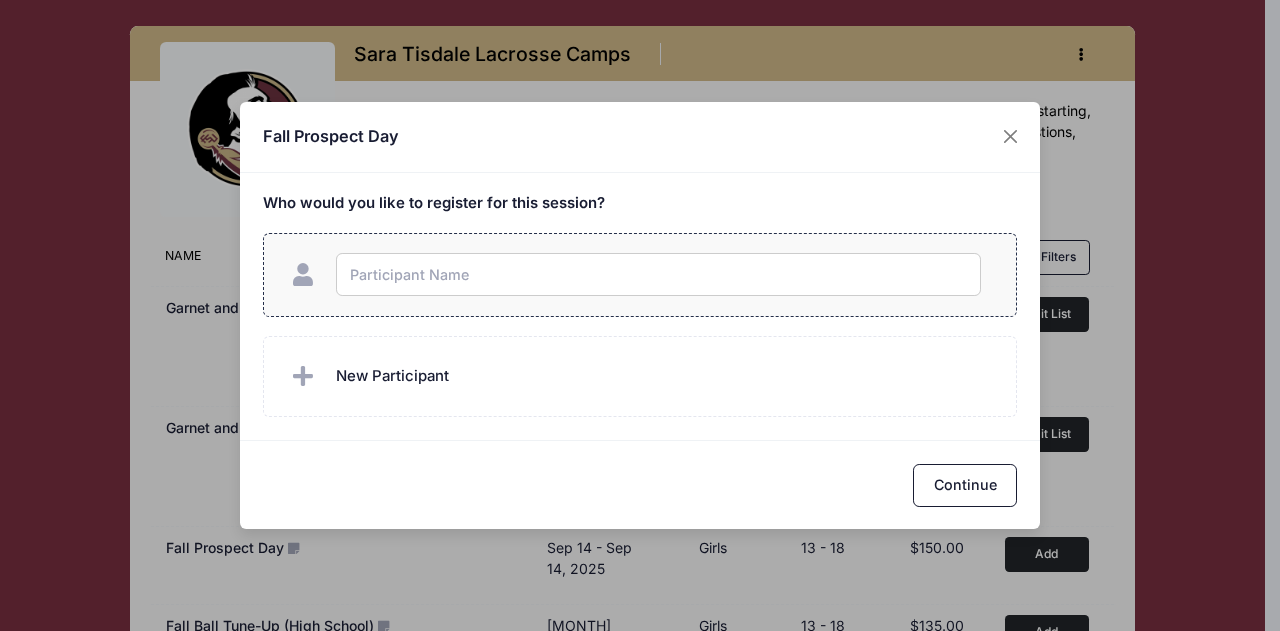 click at bounding box center [658, 274] 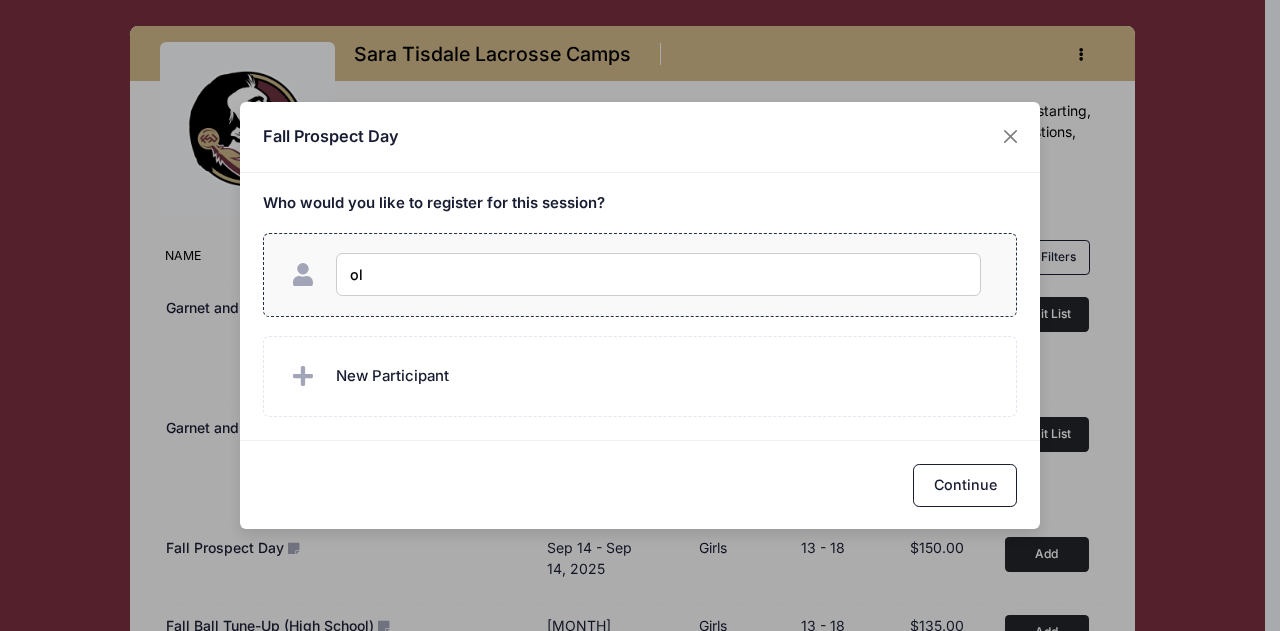 type on "o" 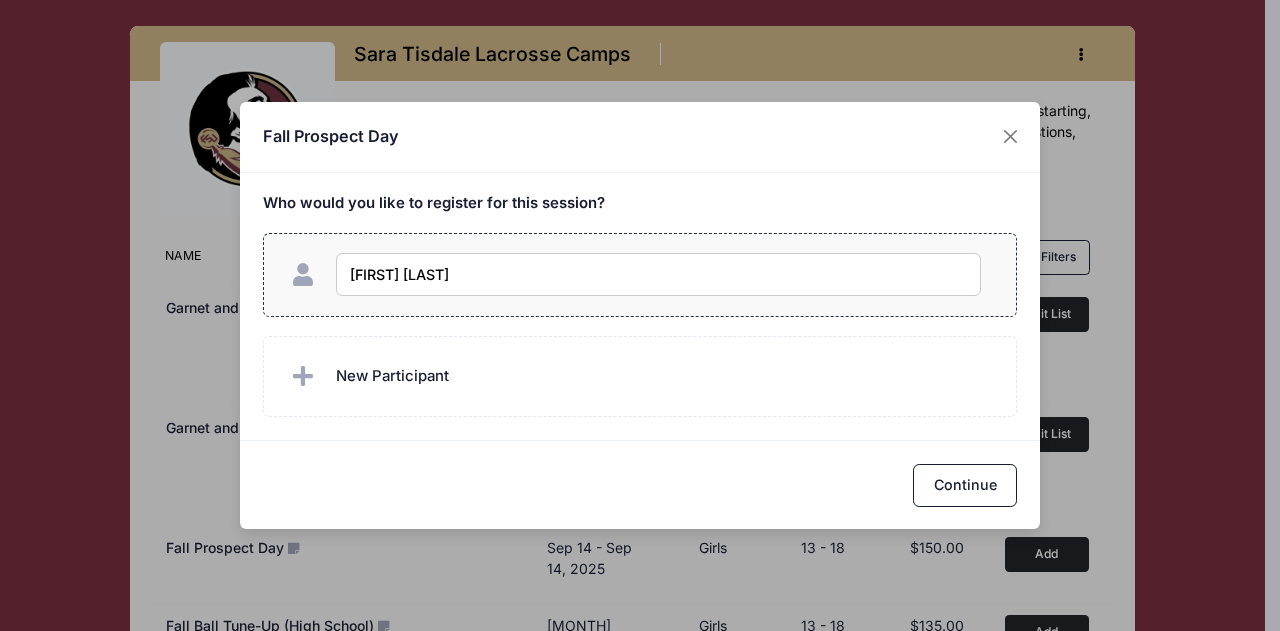 type on "Olivia DellaPenna" 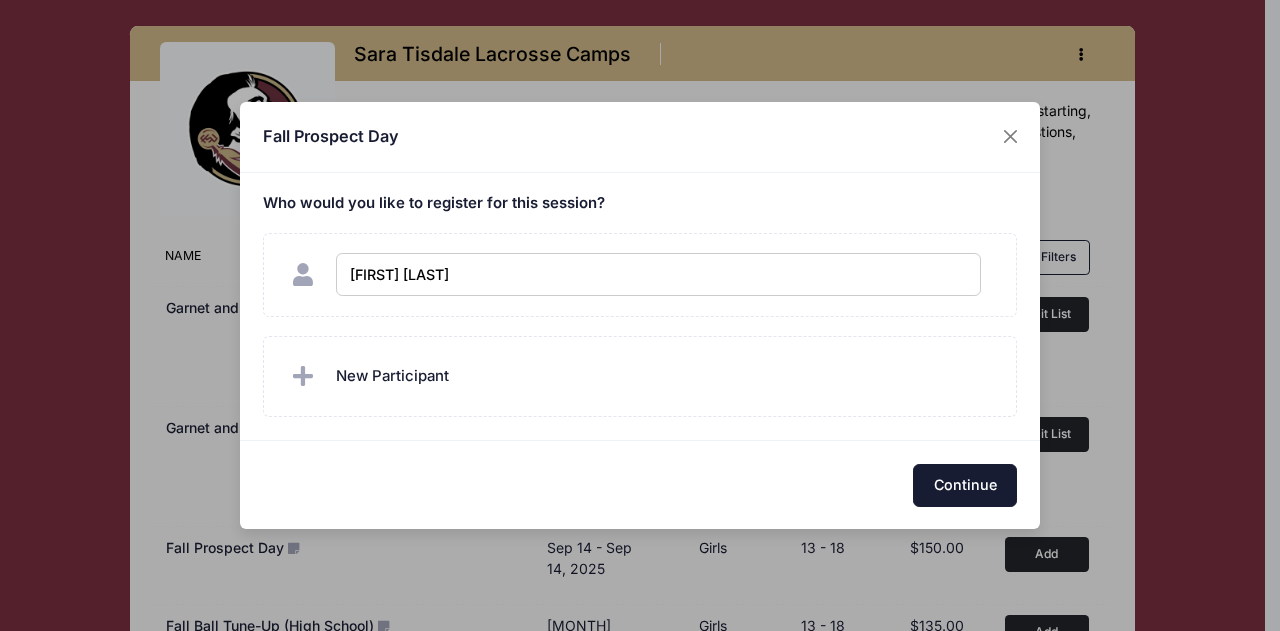 checkbox on "true" 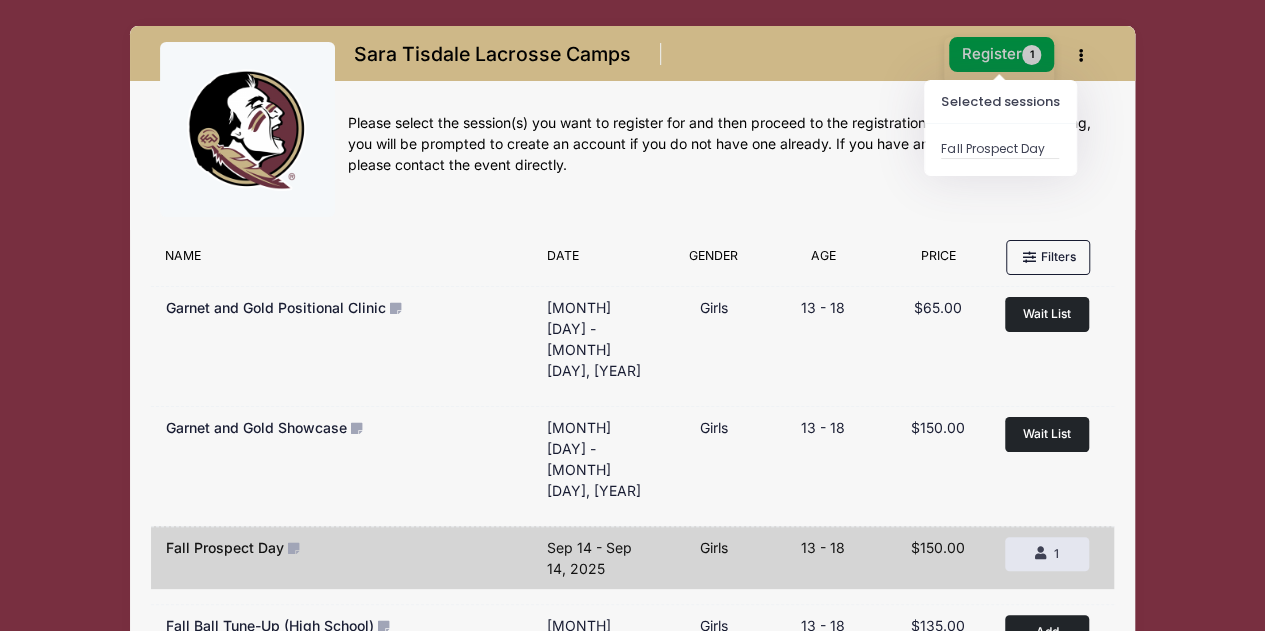 click on "Register  1" at bounding box center (1002, 54) 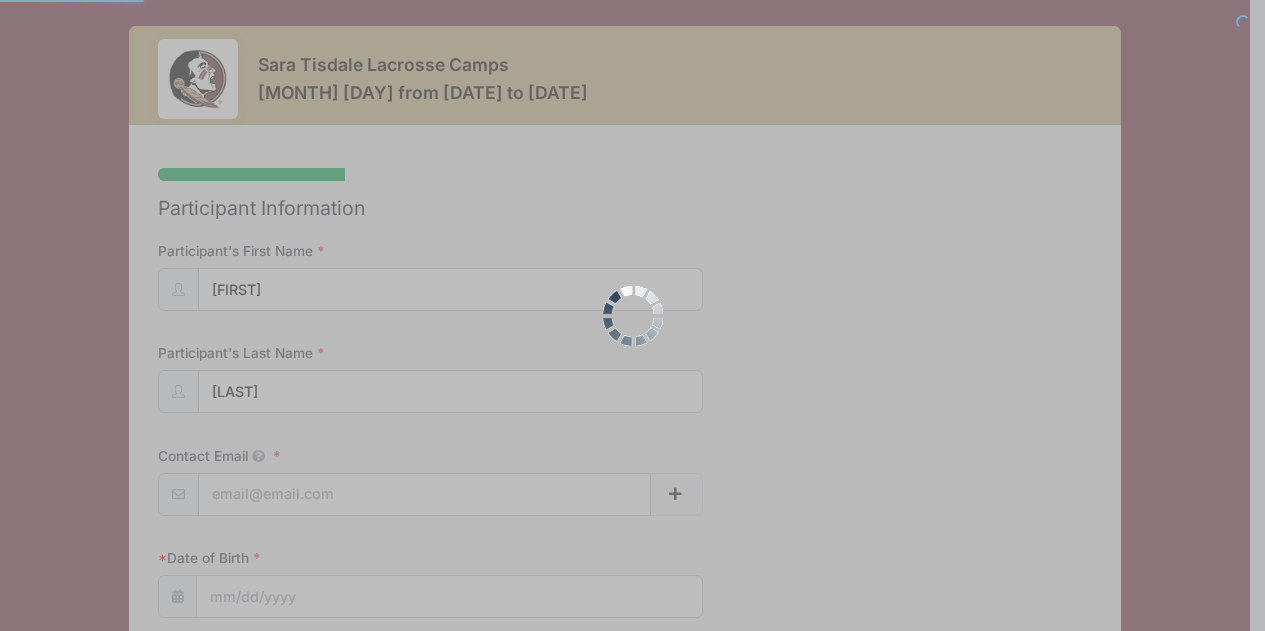 select 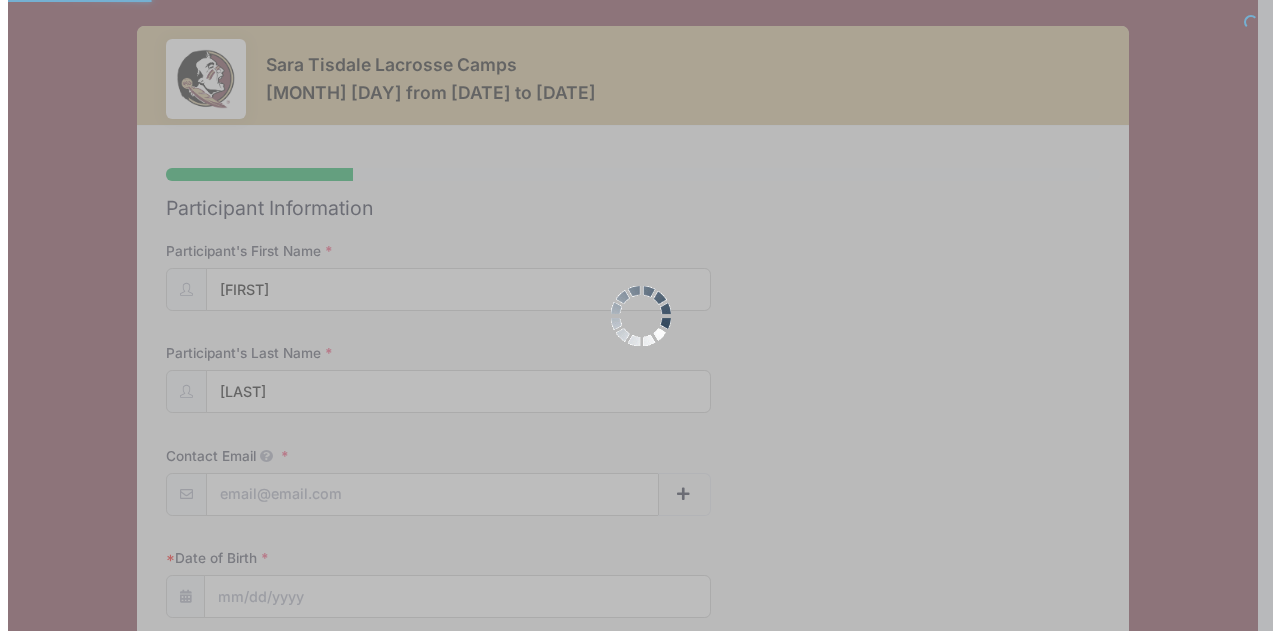 scroll, scrollTop: 0, scrollLeft: 0, axis: both 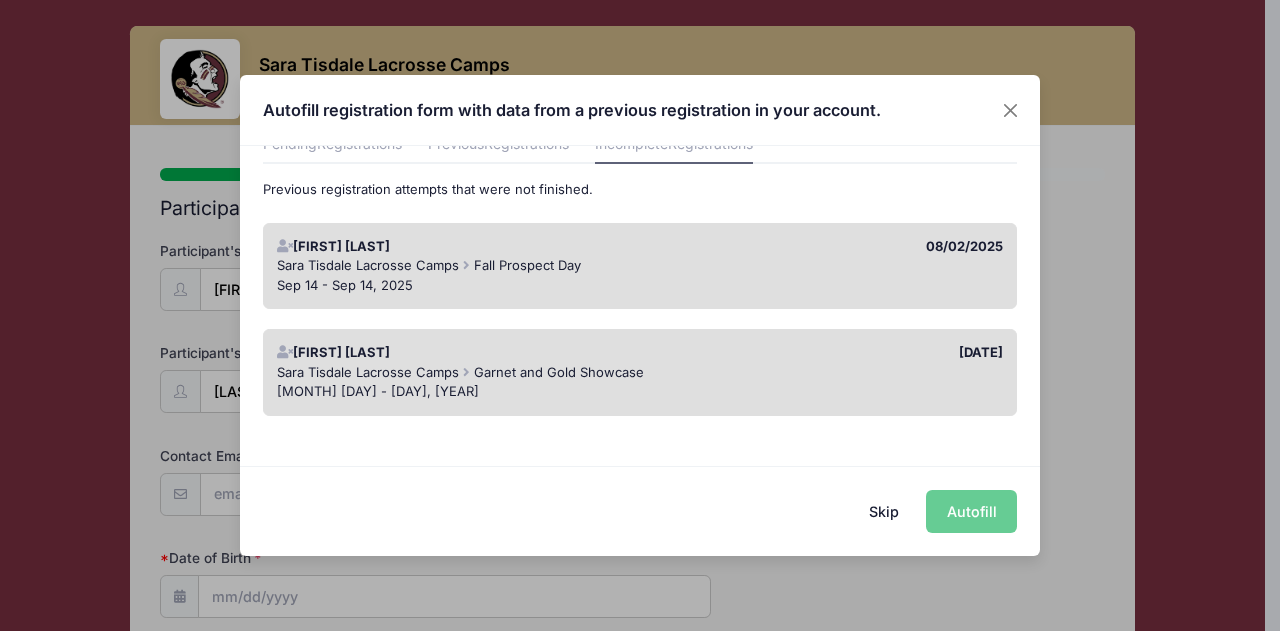 click on "Garnet and Gold Showcase" at bounding box center [559, 372] 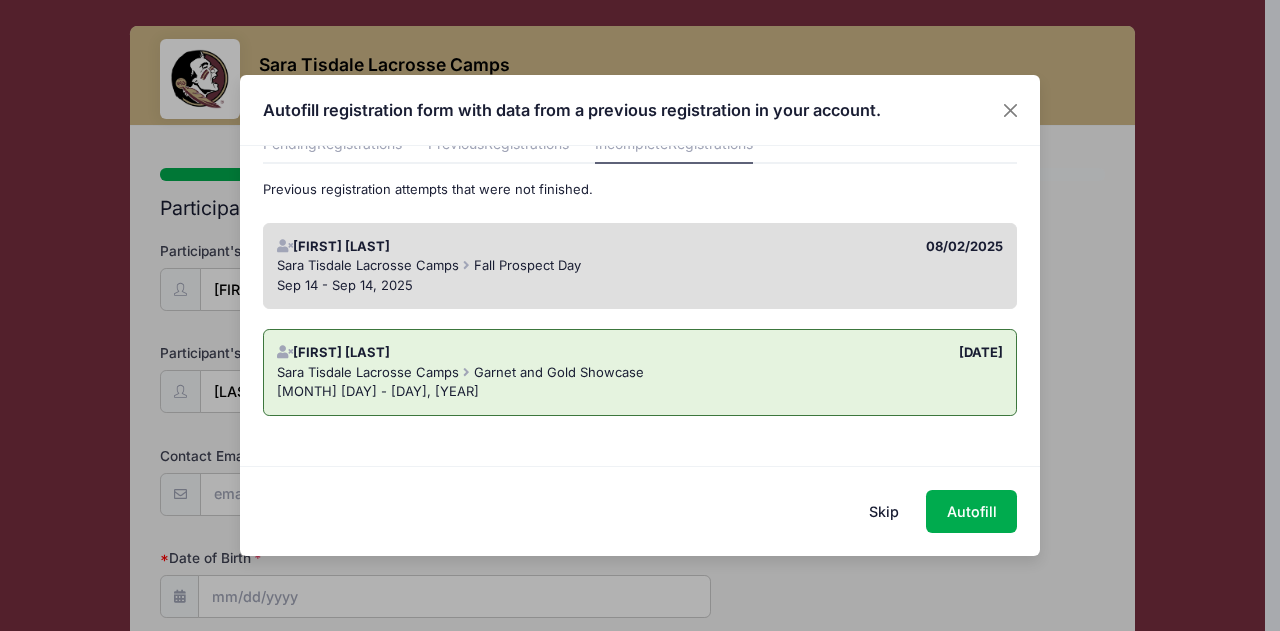 drag, startPoint x: 952, startPoint y: 278, endPoint x: 830, endPoint y: 257, distance: 123.79418 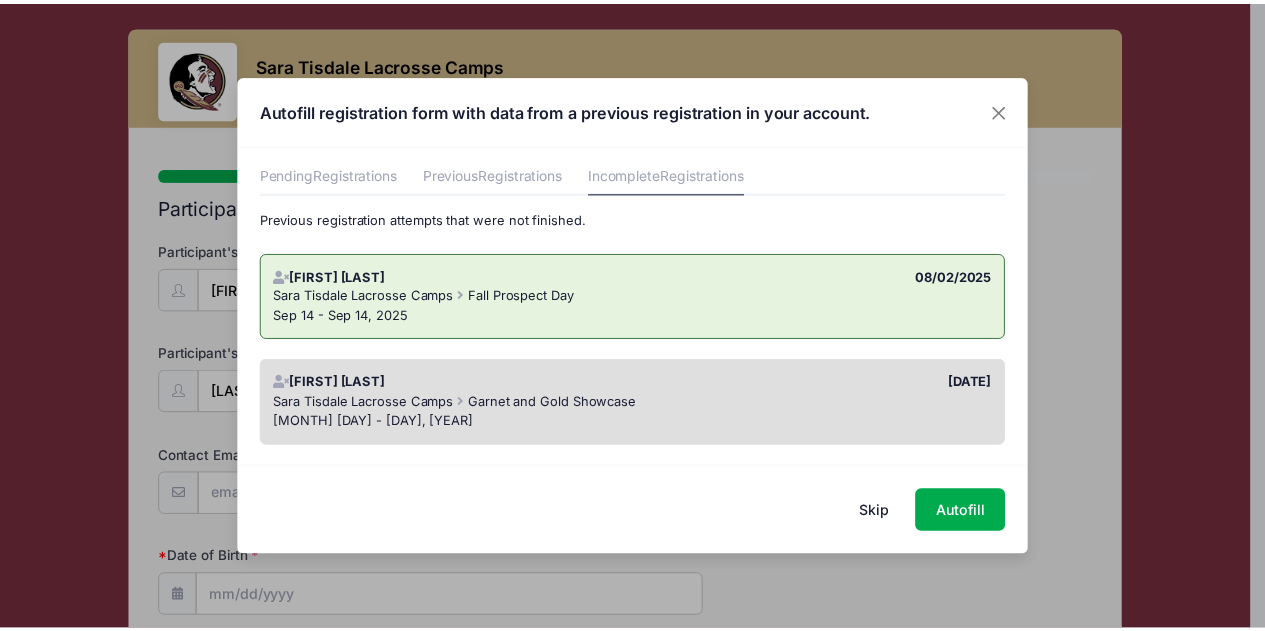 scroll, scrollTop: 98, scrollLeft: 0, axis: vertical 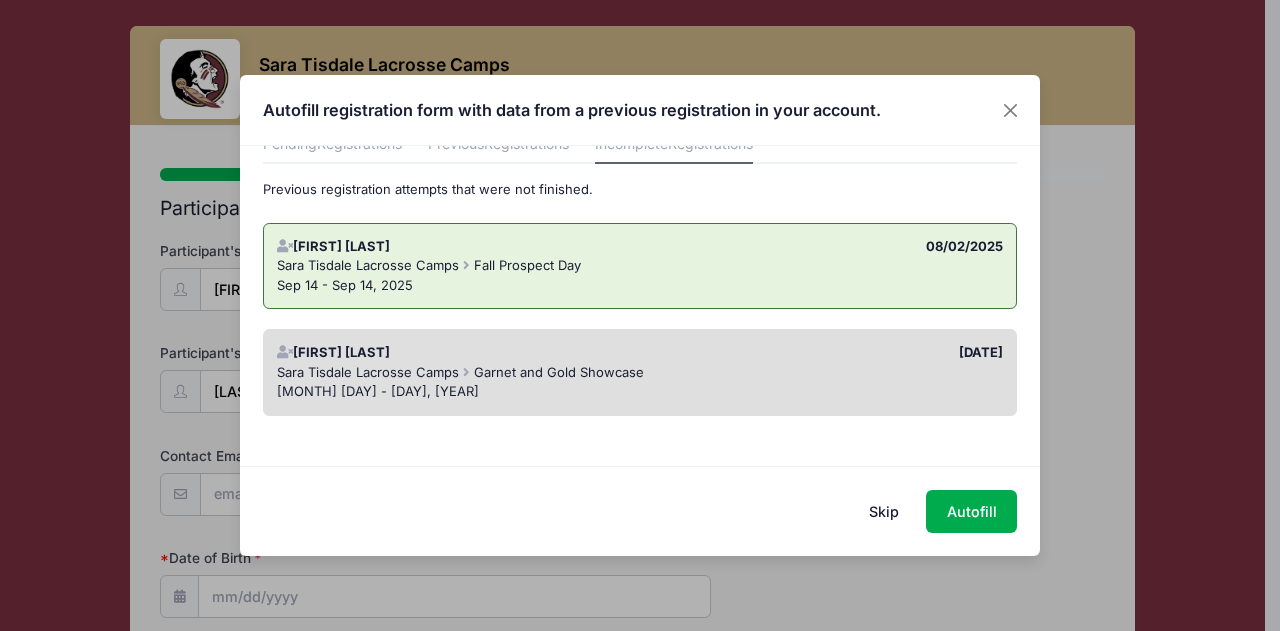 click on "[MONTH] [DAY] - [MONTH] [DAY], [YEAR]" at bounding box center [640, 392] 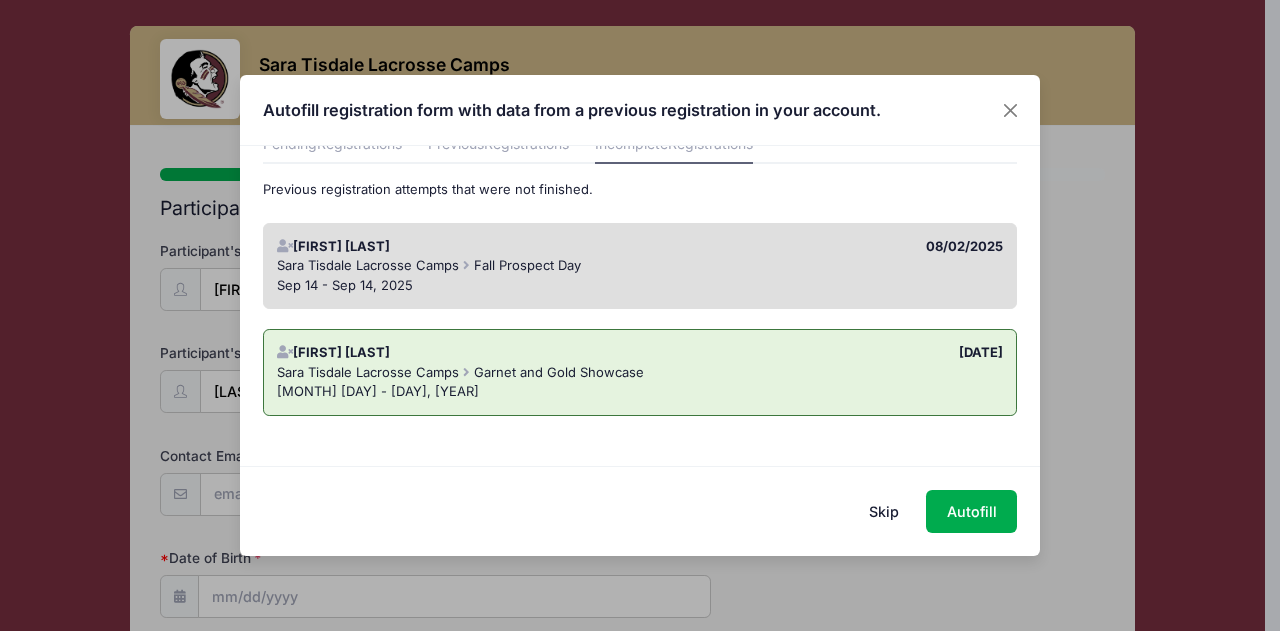 click on "Skip" at bounding box center (884, 511) 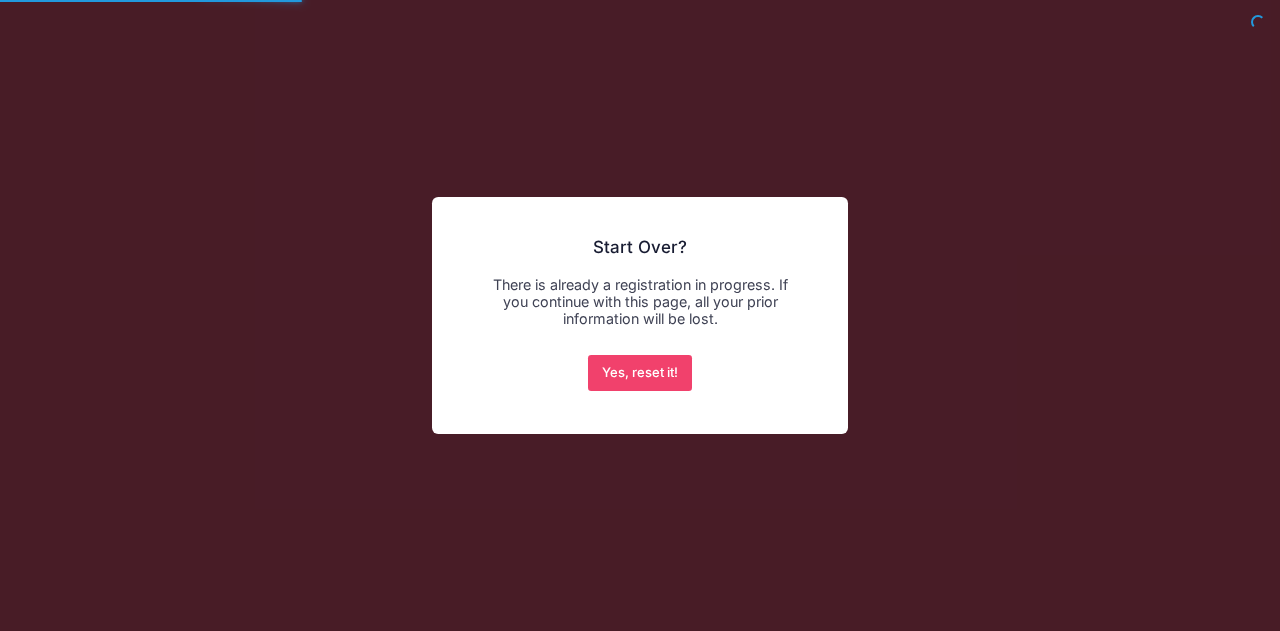 scroll, scrollTop: 0, scrollLeft: 0, axis: both 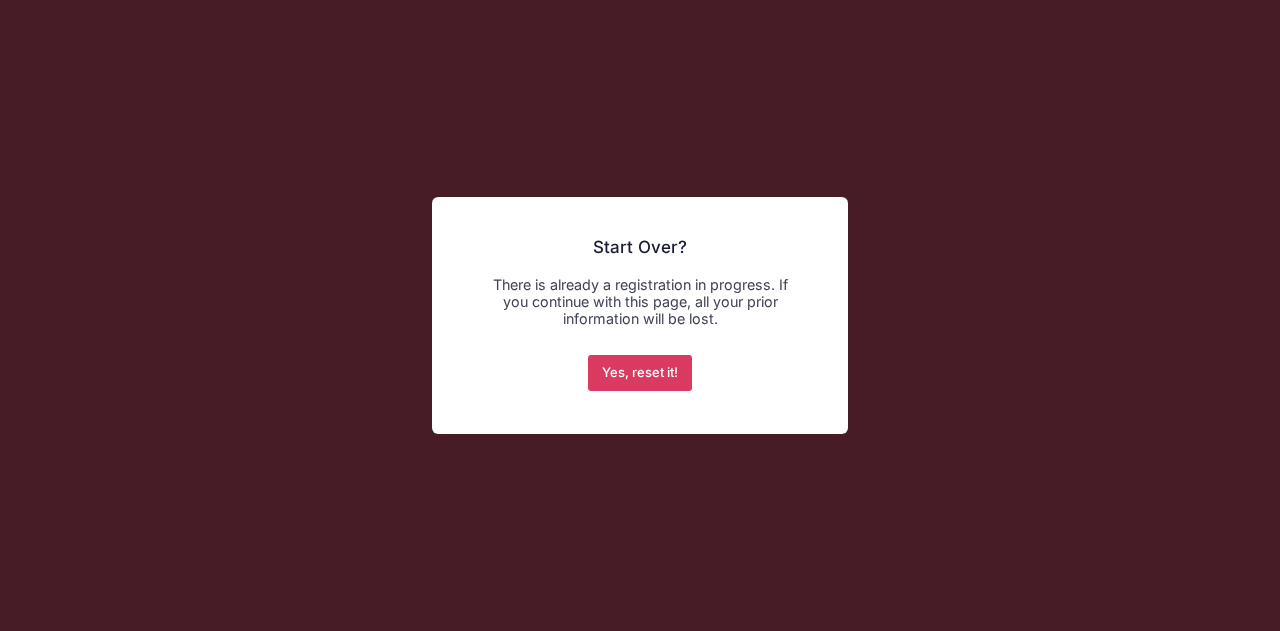 click on "Yes, reset it!" at bounding box center (640, 373) 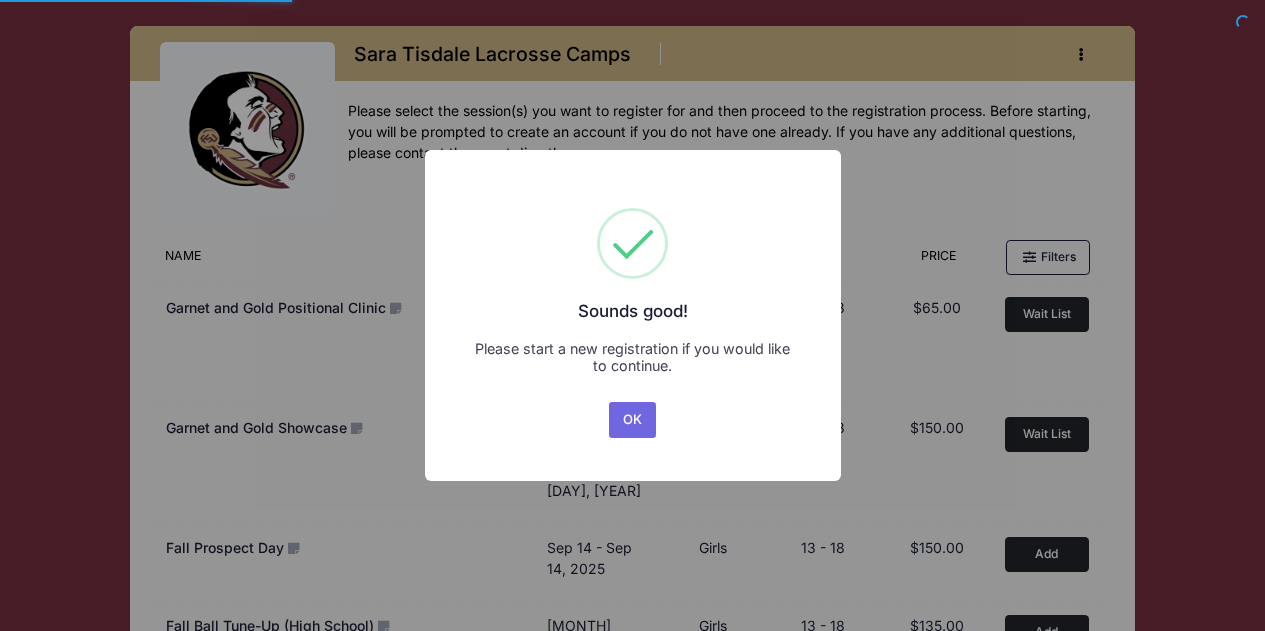 scroll, scrollTop: 0, scrollLeft: 0, axis: both 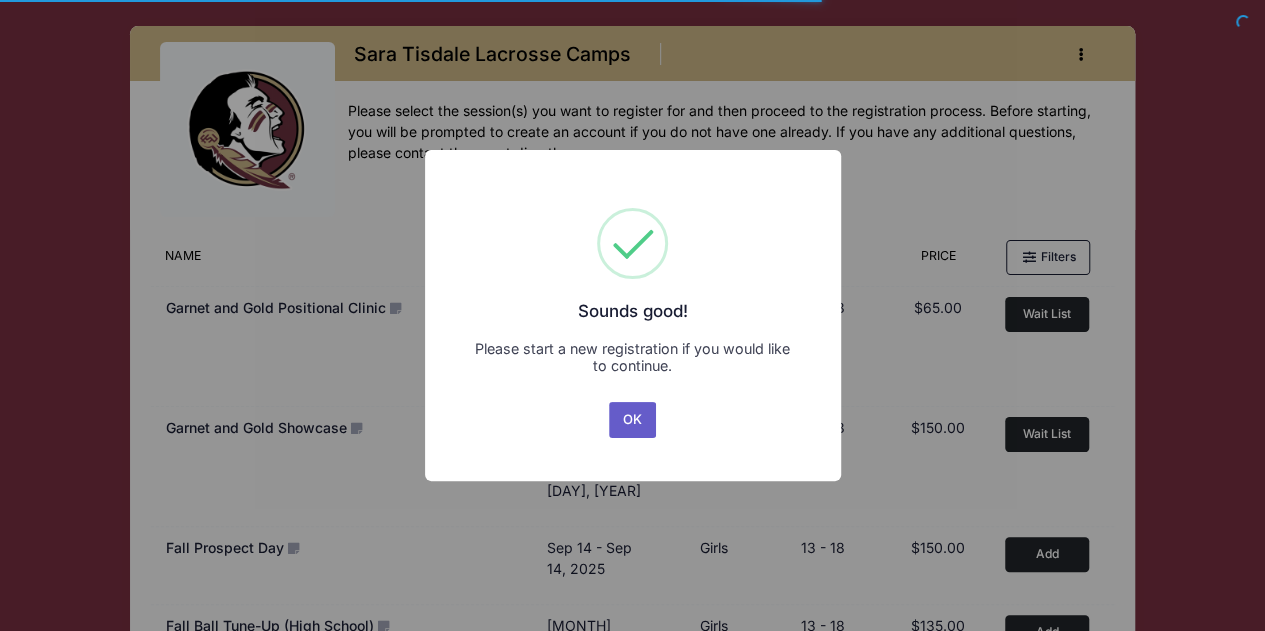 click on "OK" at bounding box center (633, 420) 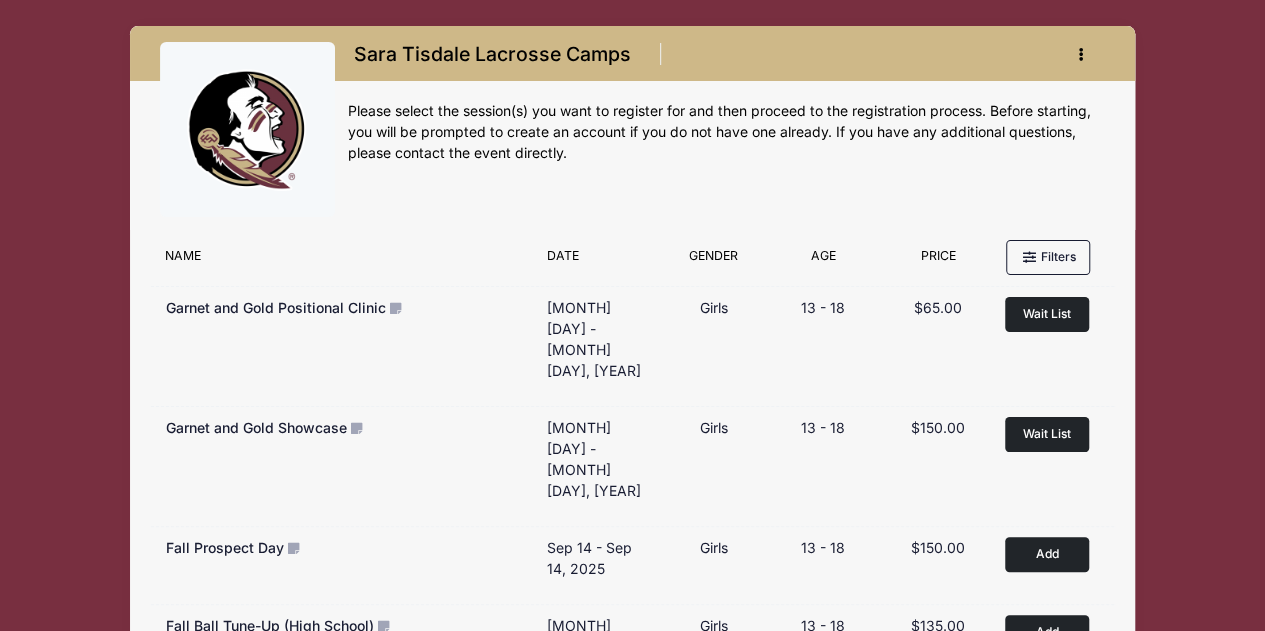 click at bounding box center (1081, 54) 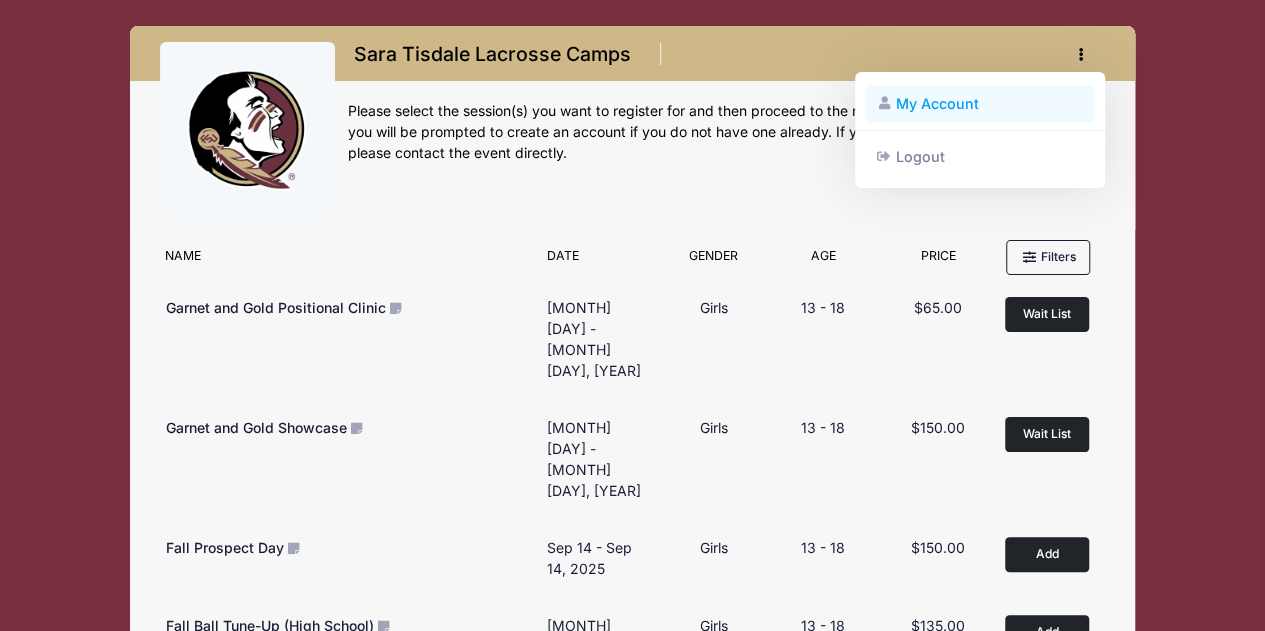 click on "My Account" at bounding box center [980, 104] 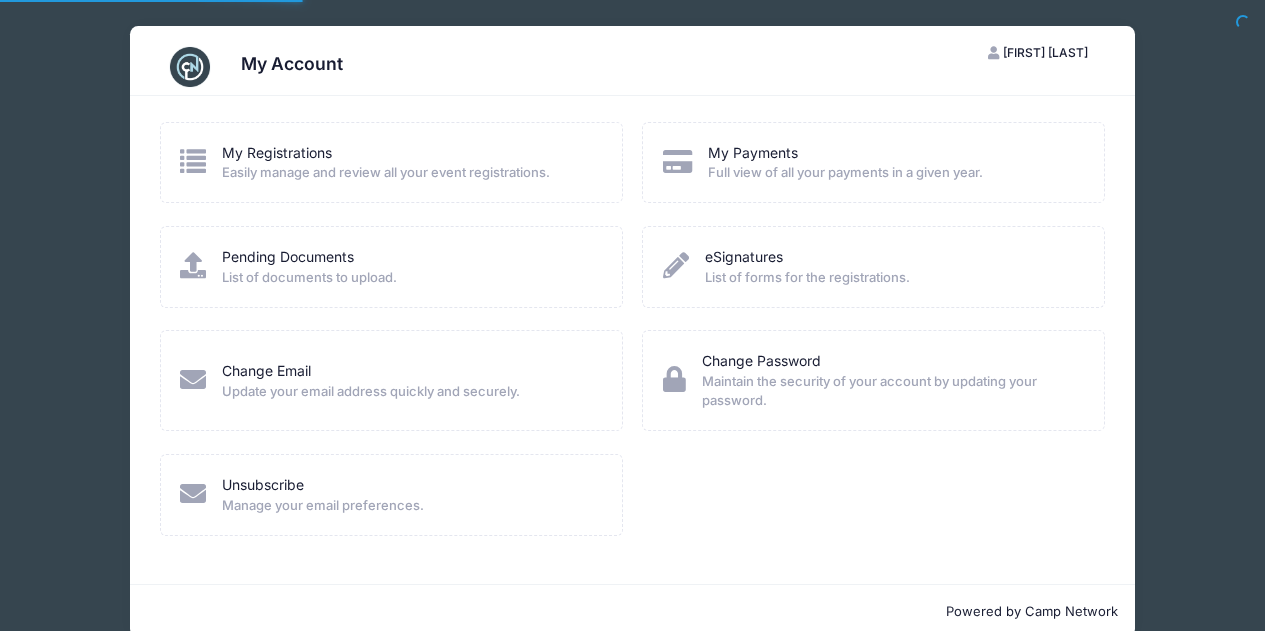 scroll, scrollTop: 0, scrollLeft: 0, axis: both 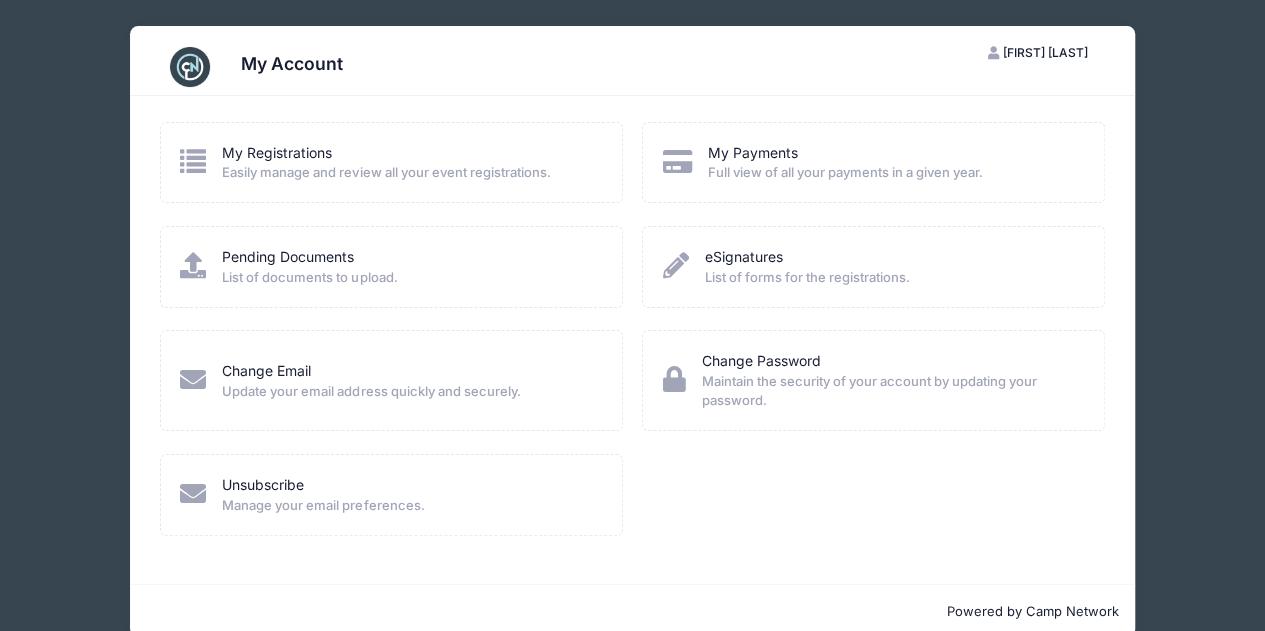 click on "Easily manage and review all your event registrations." at bounding box center (386, 173) 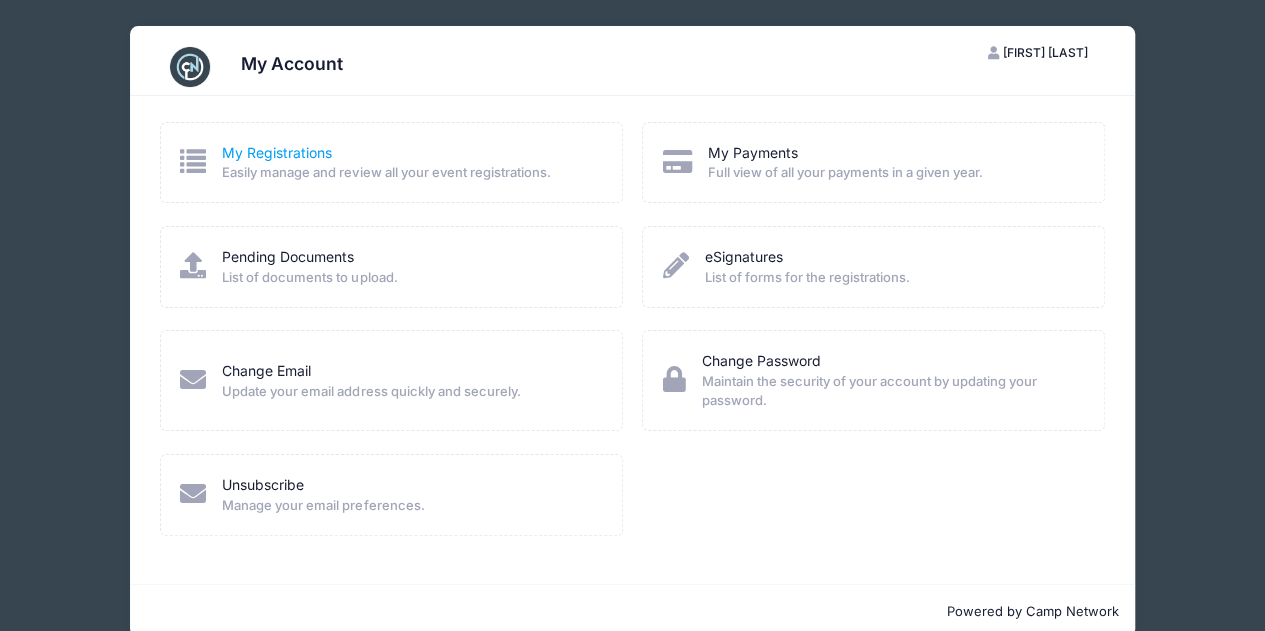 click on "My Registrations" at bounding box center (277, 152) 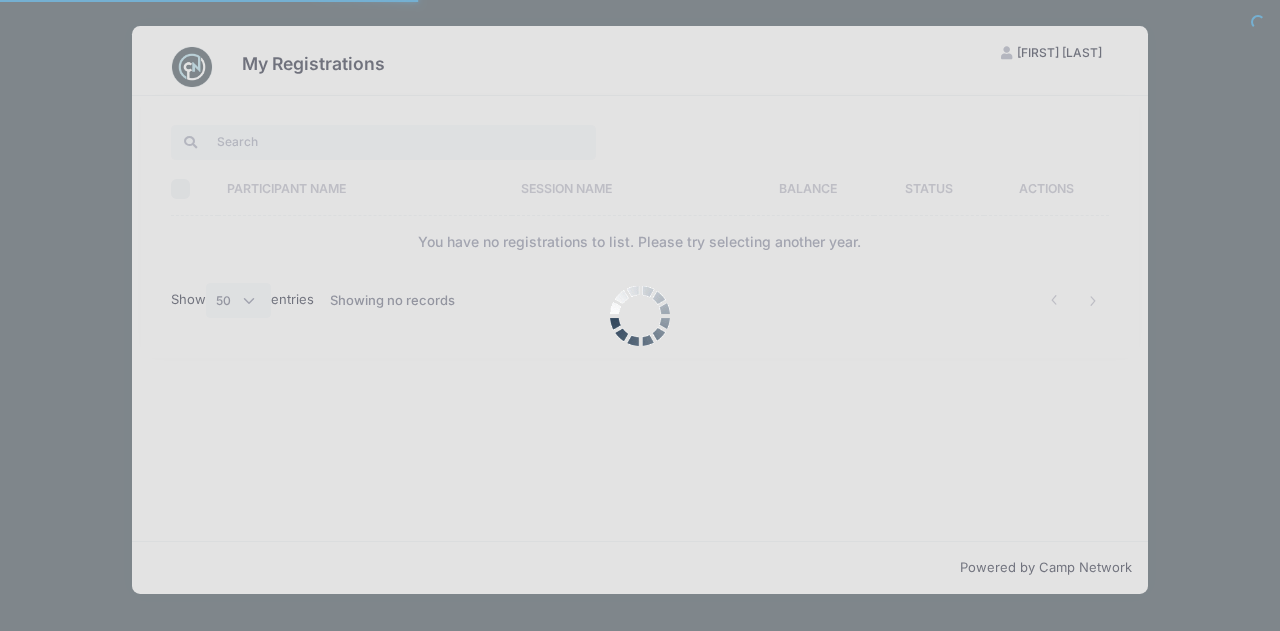 select on "50" 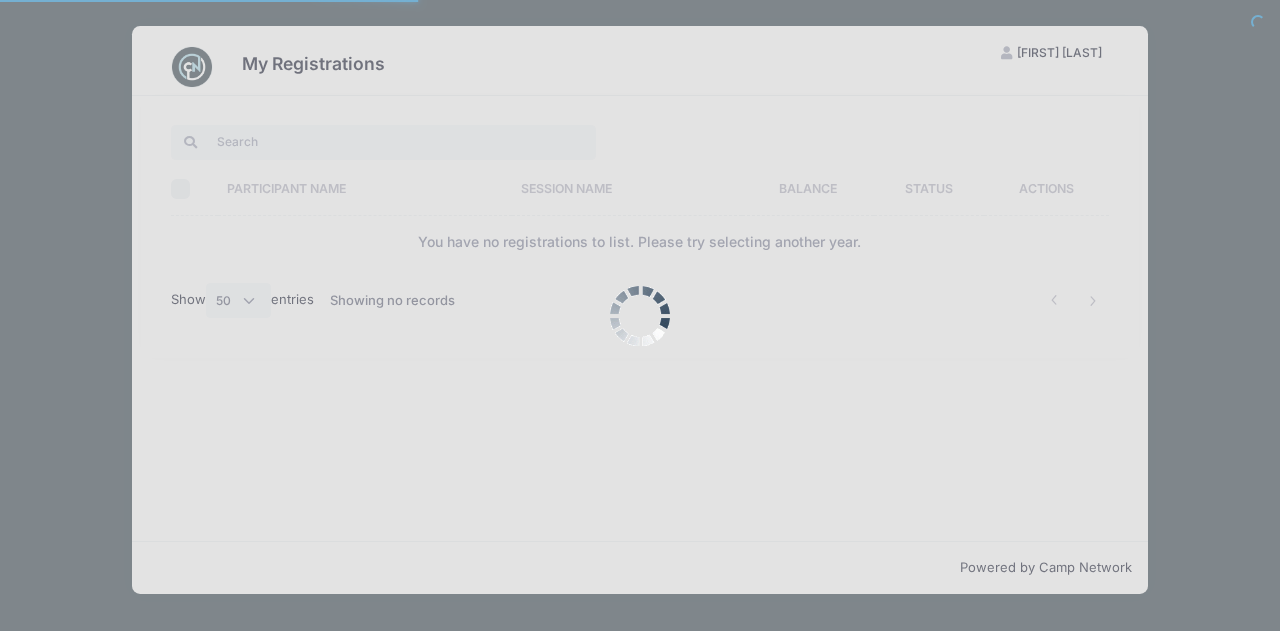 scroll, scrollTop: 0, scrollLeft: 0, axis: both 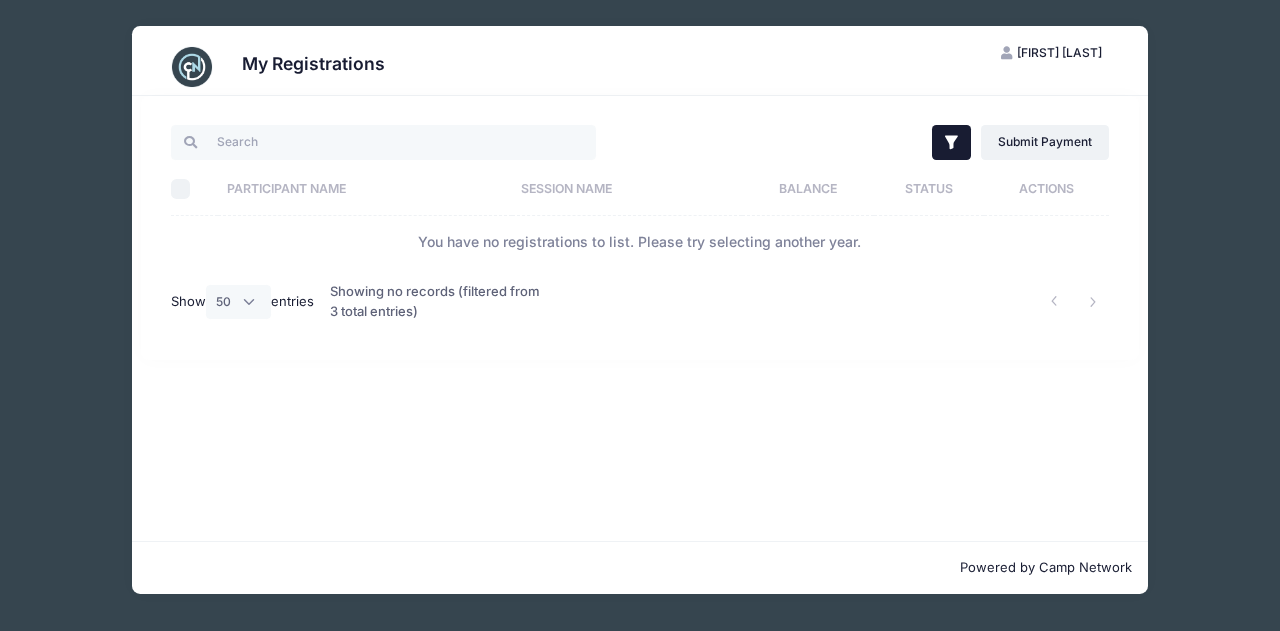 click 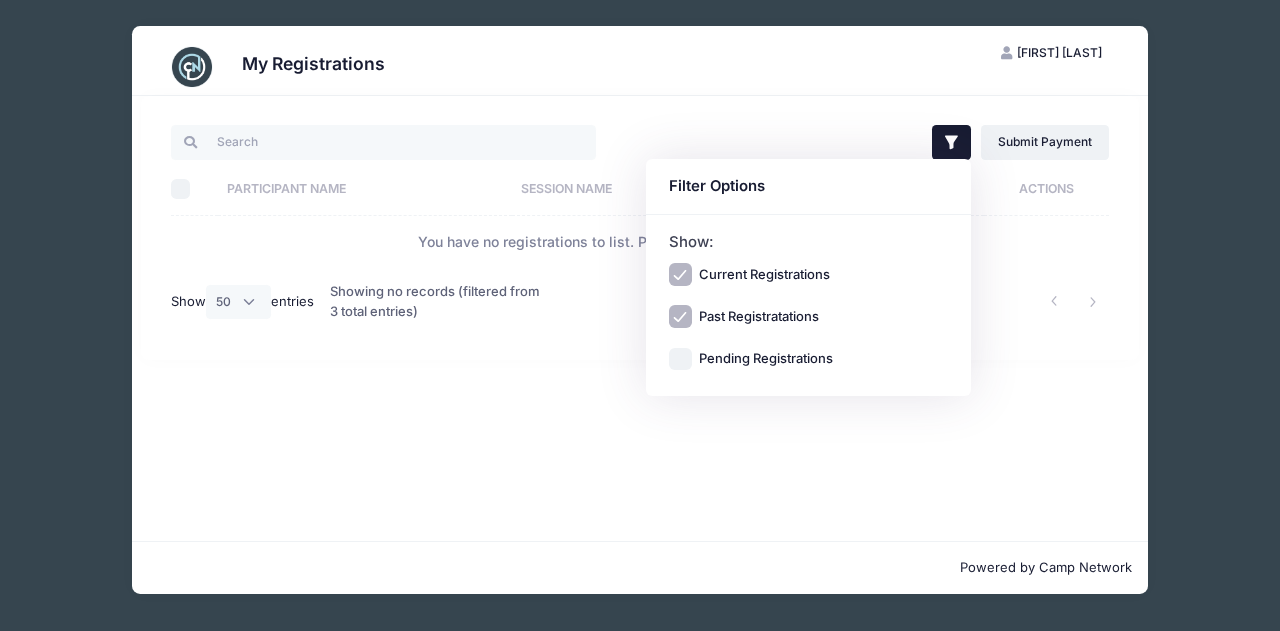 click on "Pending Registrations" at bounding box center [680, 359] 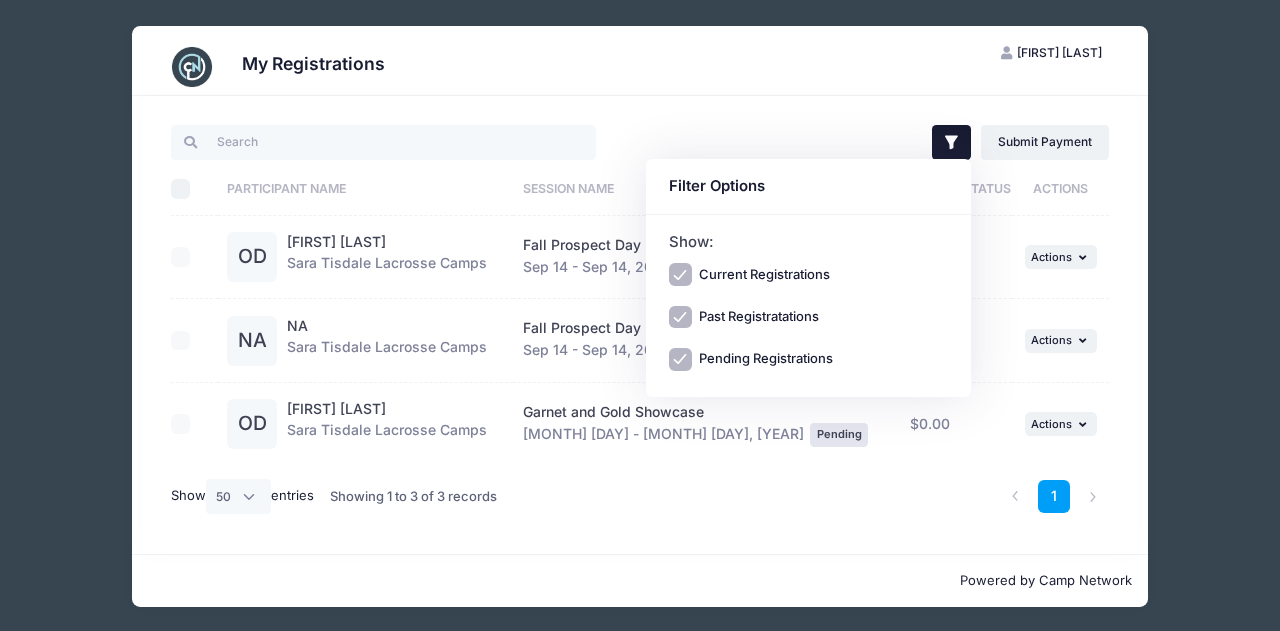 click on "1" at bounding box center [839, 496] 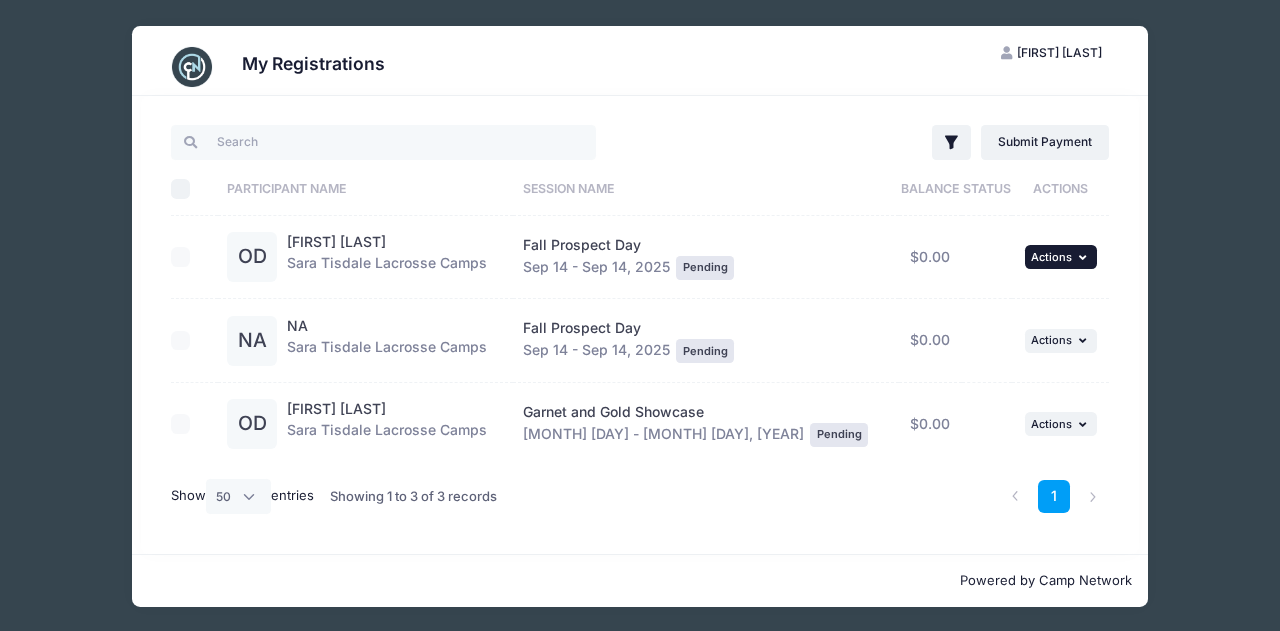 click at bounding box center (1085, 257) 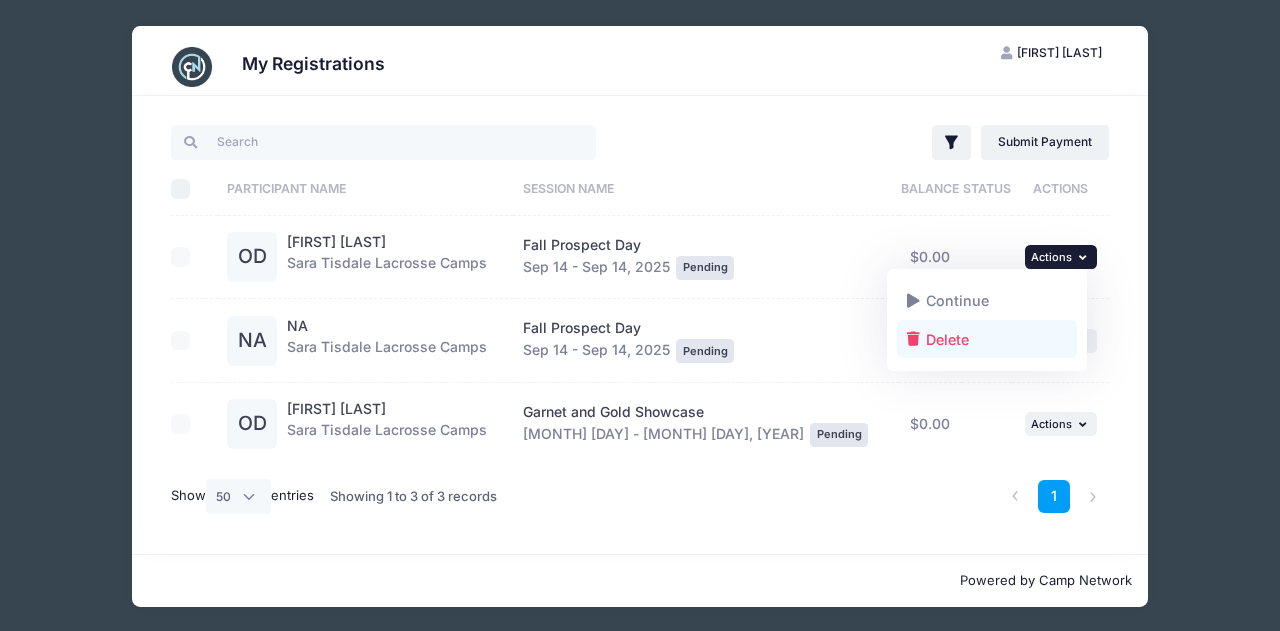 click on "Delete" at bounding box center (987, 339) 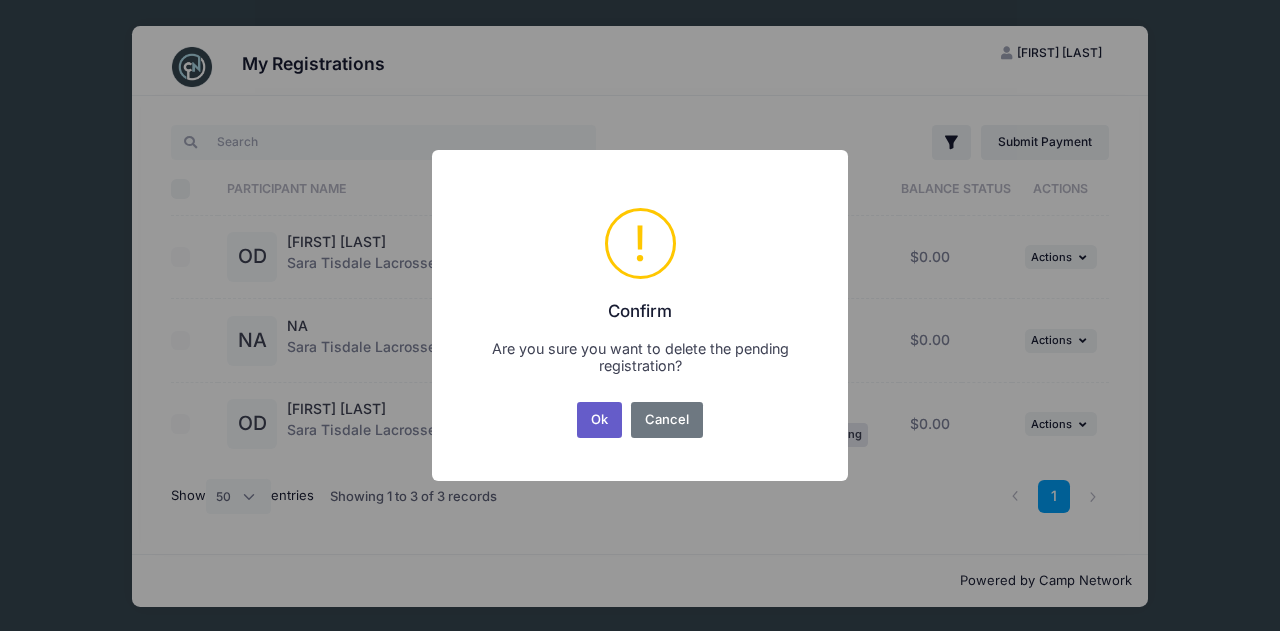 click on "Ok" at bounding box center (600, 420) 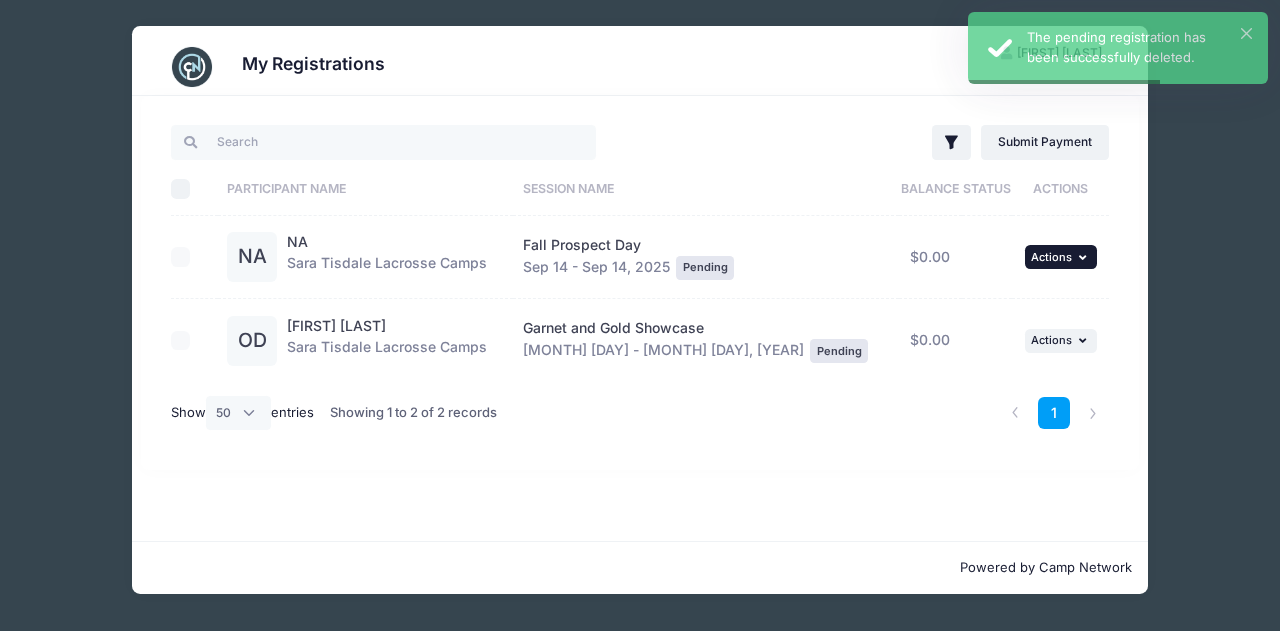 click at bounding box center [1085, 257] 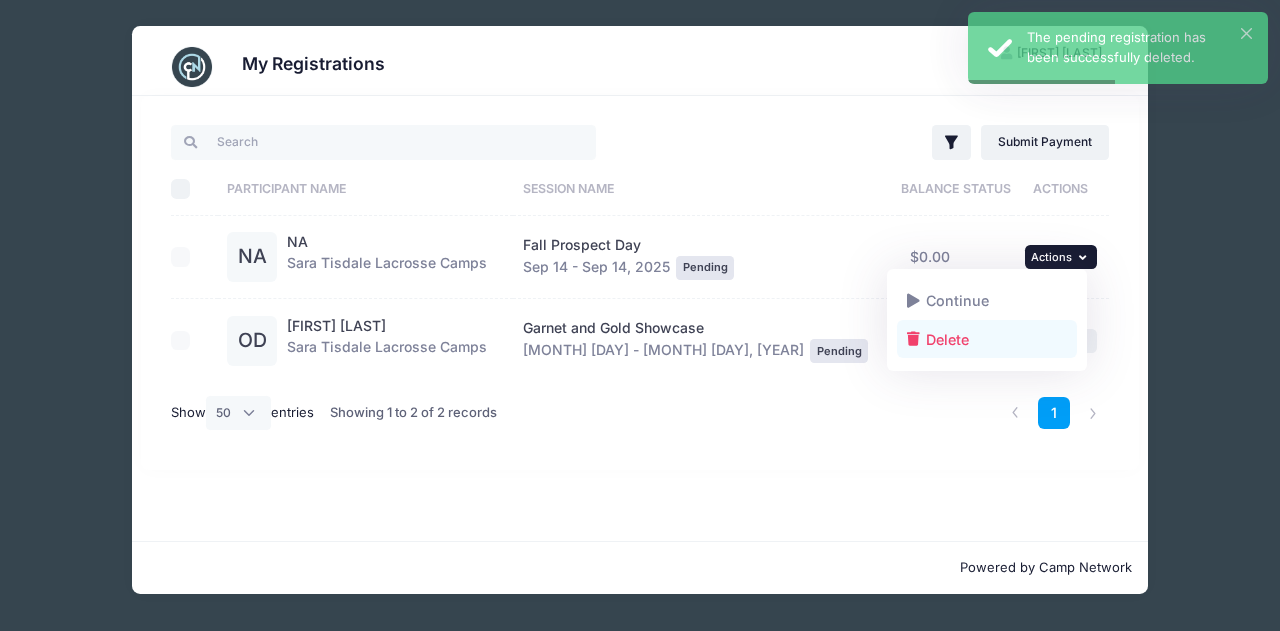 click on "Delete" at bounding box center [987, 339] 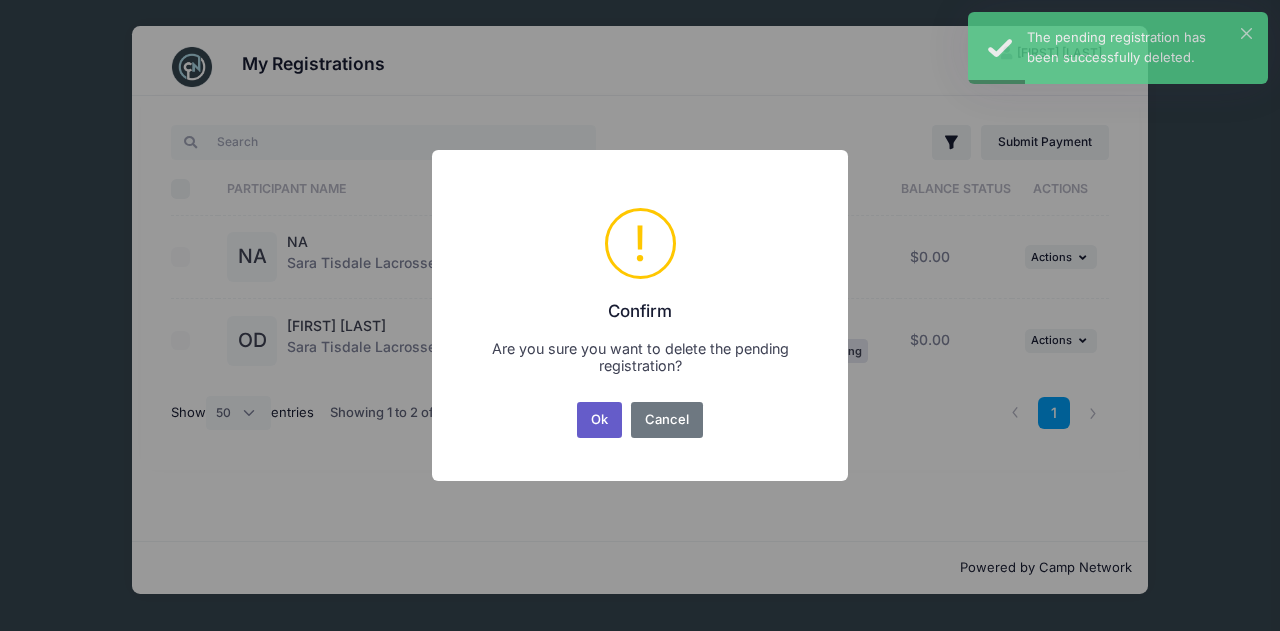 click on "Ok" at bounding box center [600, 420] 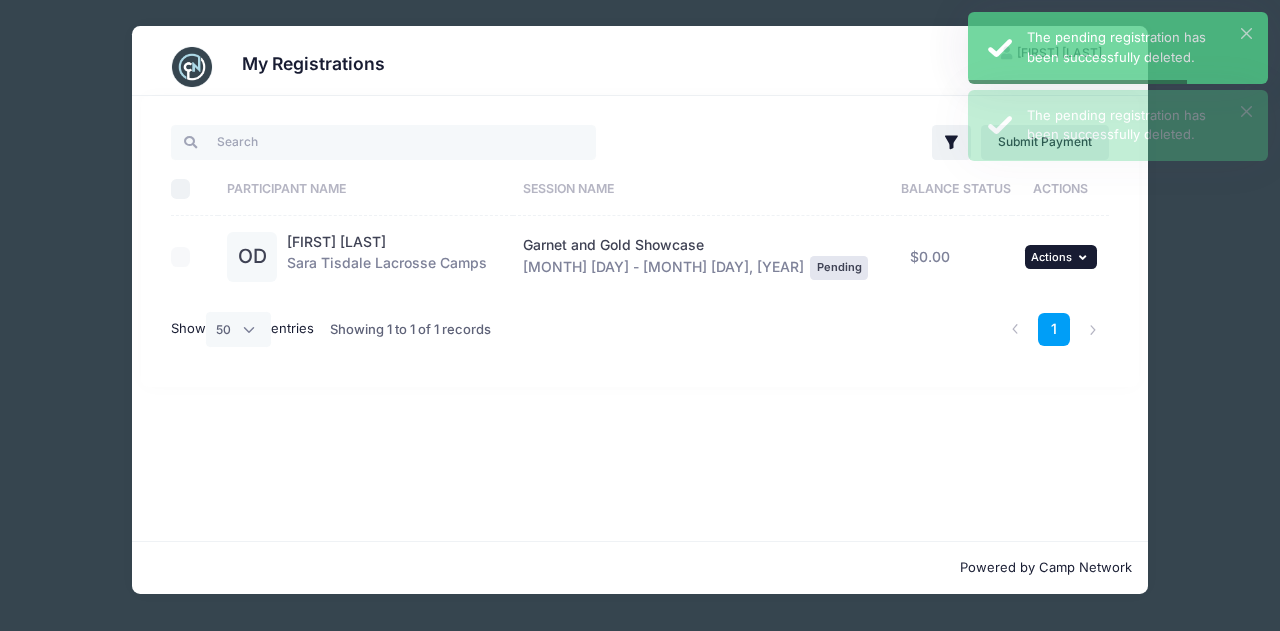 click on "Actions" at bounding box center (1051, 257) 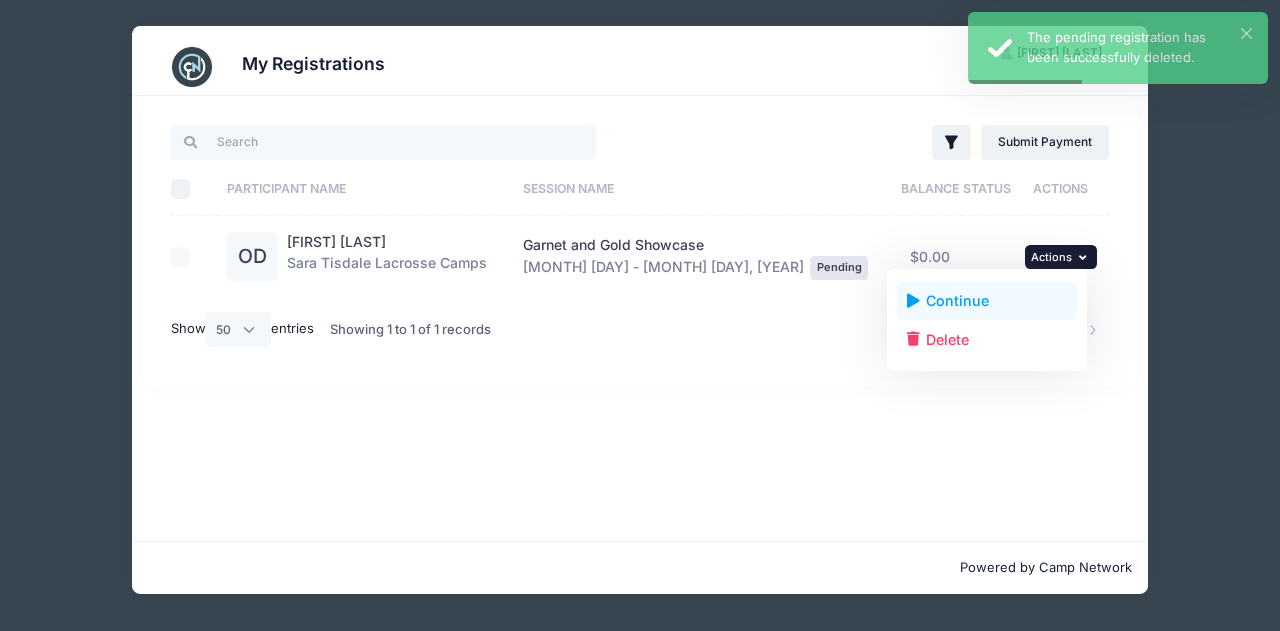 click on "Continue" at bounding box center [987, 301] 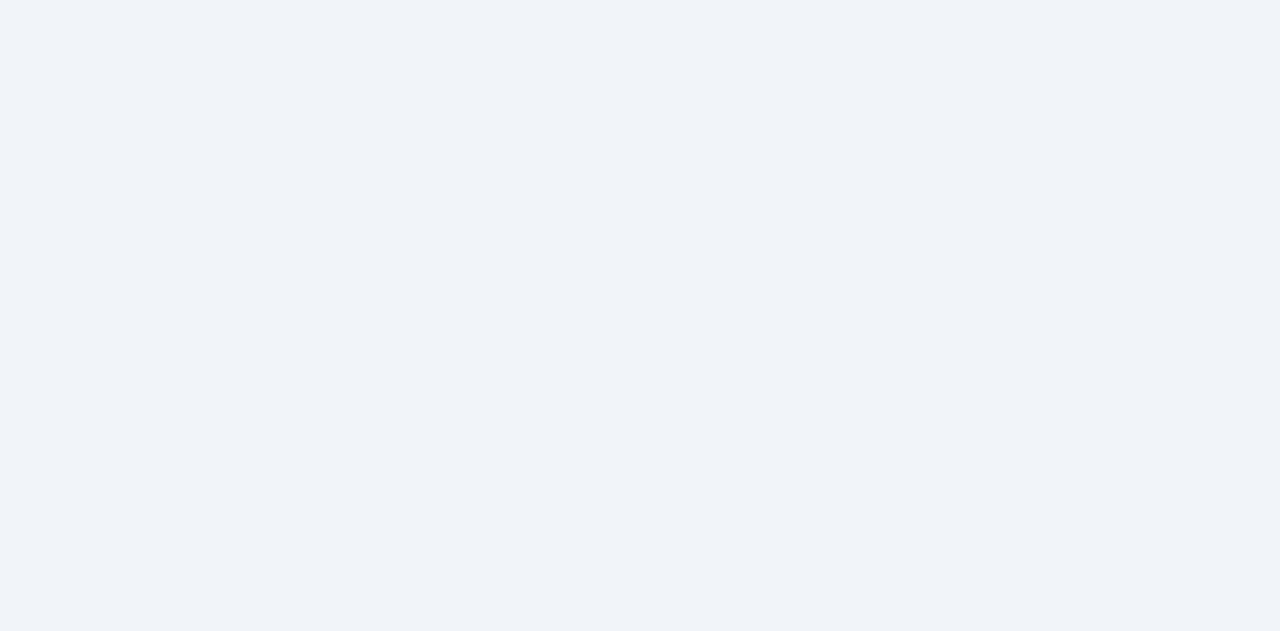 scroll, scrollTop: 0, scrollLeft: 0, axis: both 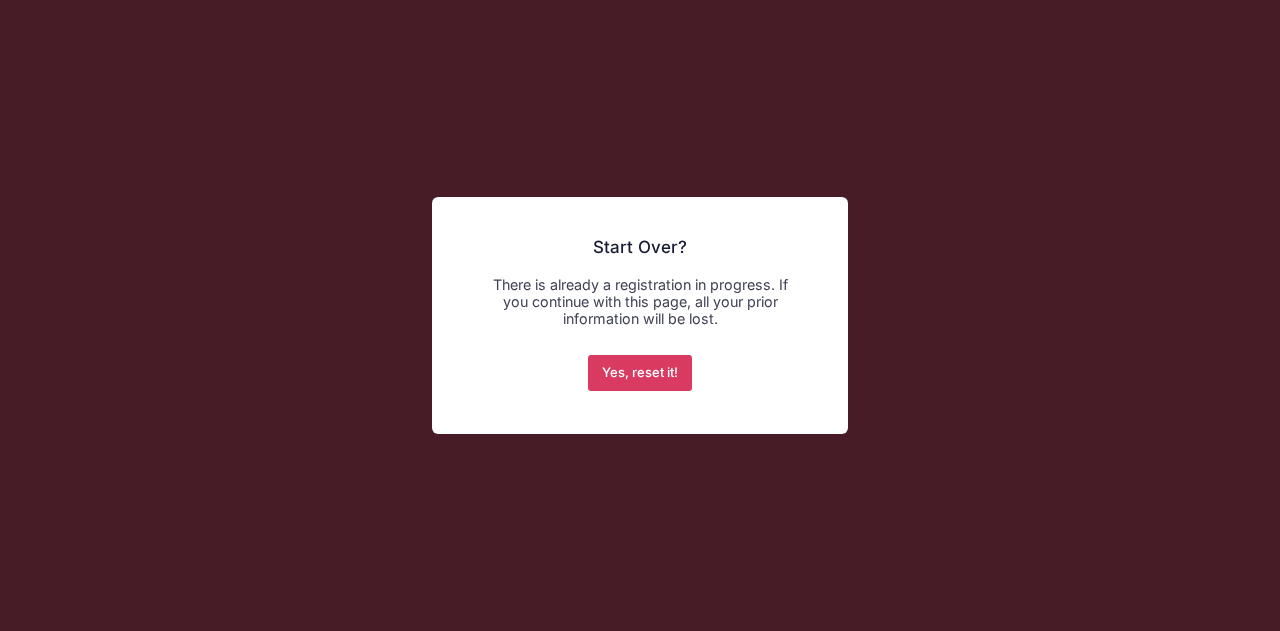 click on "Yes, reset it!" at bounding box center [640, 373] 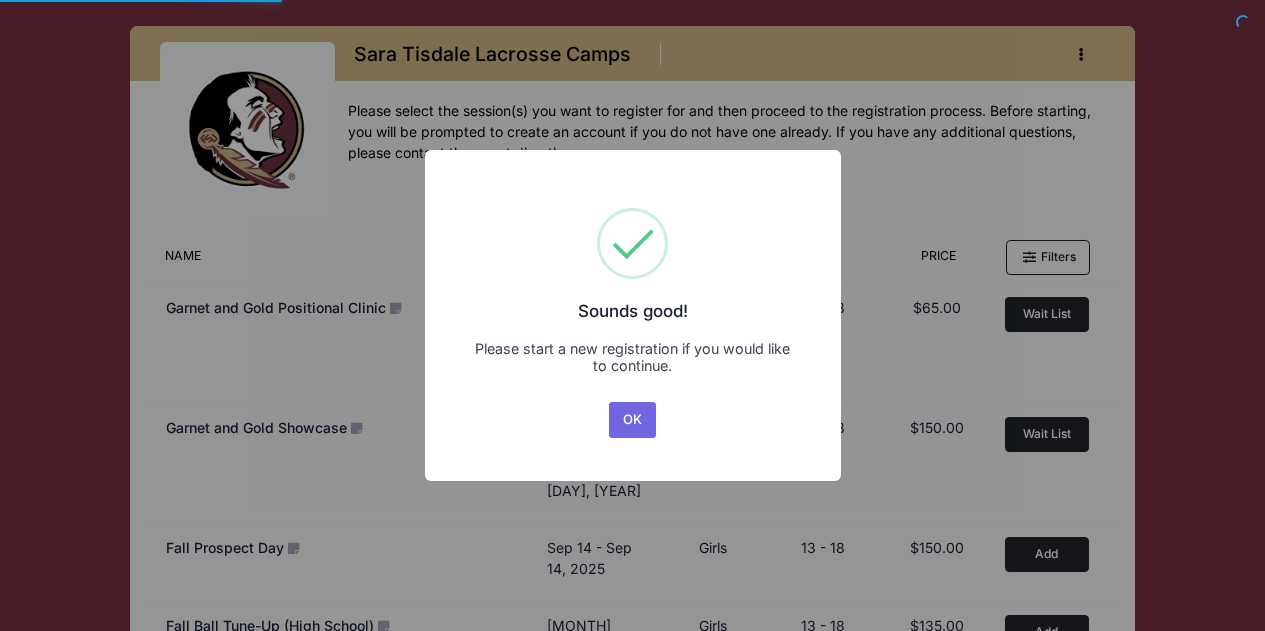 scroll, scrollTop: 0, scrollLeft: 0, axis: both 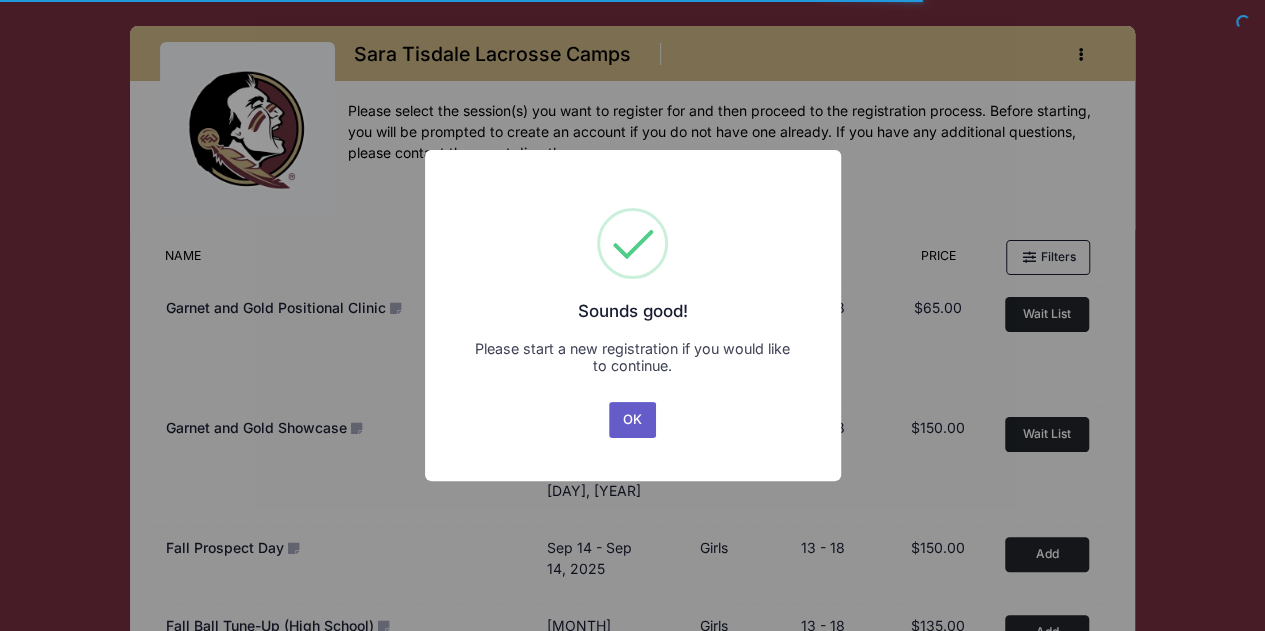 click on "OK" at bounding box center [633, 420] 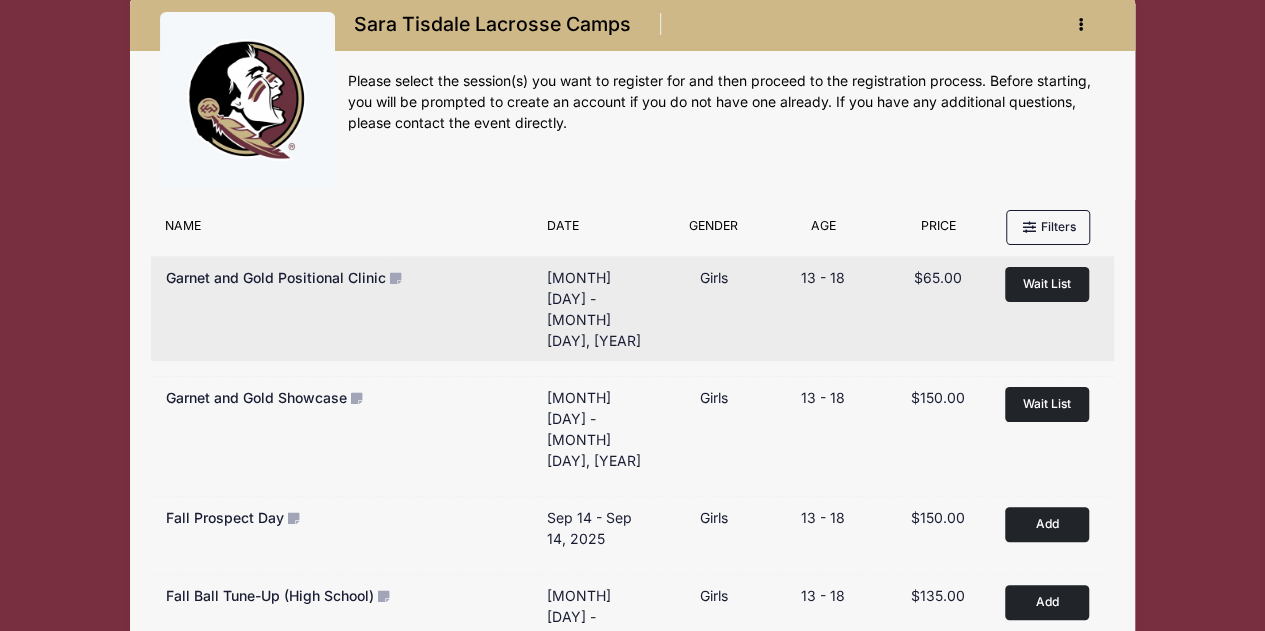 scroll, scrollTop: 0, scrollLeft: 0, axis: both 